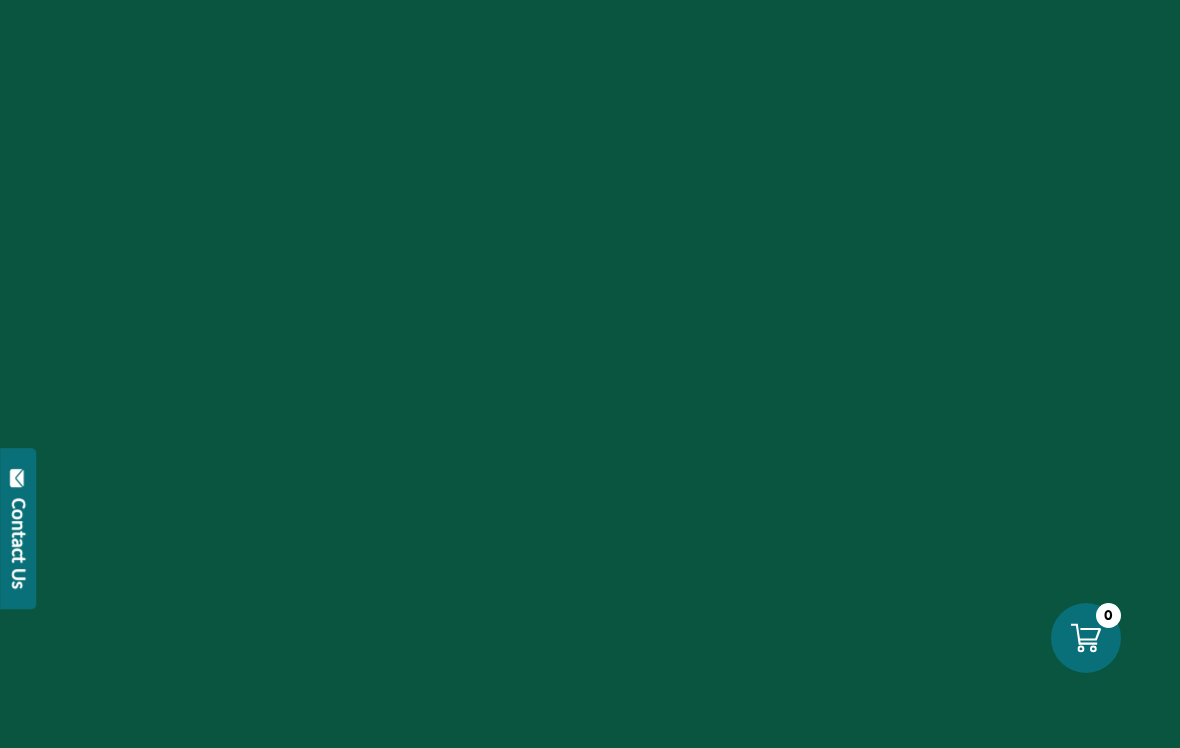 scroll, scrollTop: 0, scrollLeft: 0, axis: both 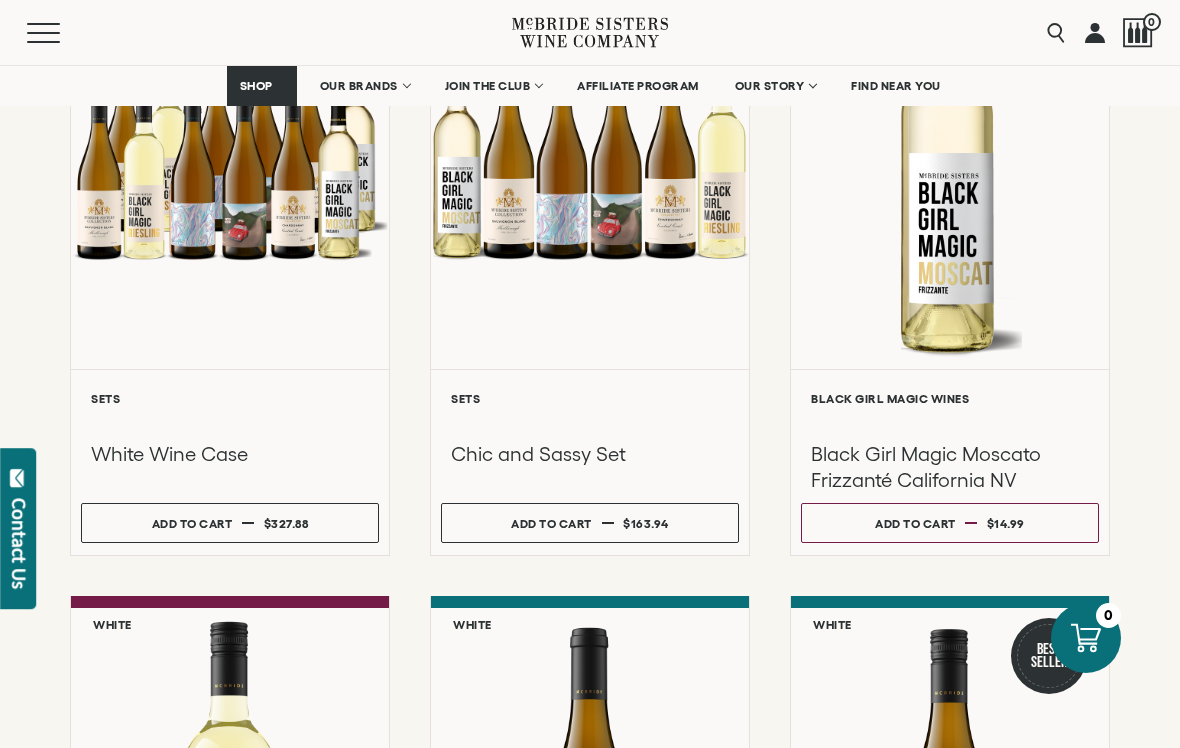 click on "Add to cart" at bounding box center (915, 523) 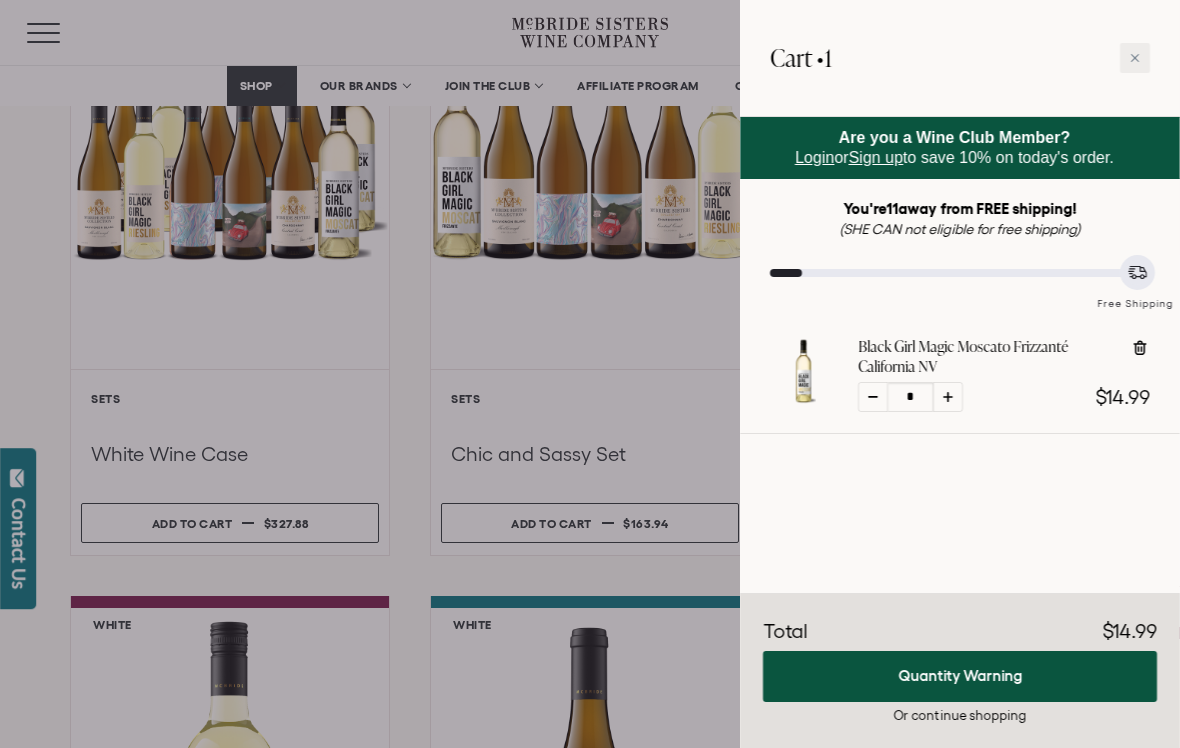 click at bounding box center (948, 397) 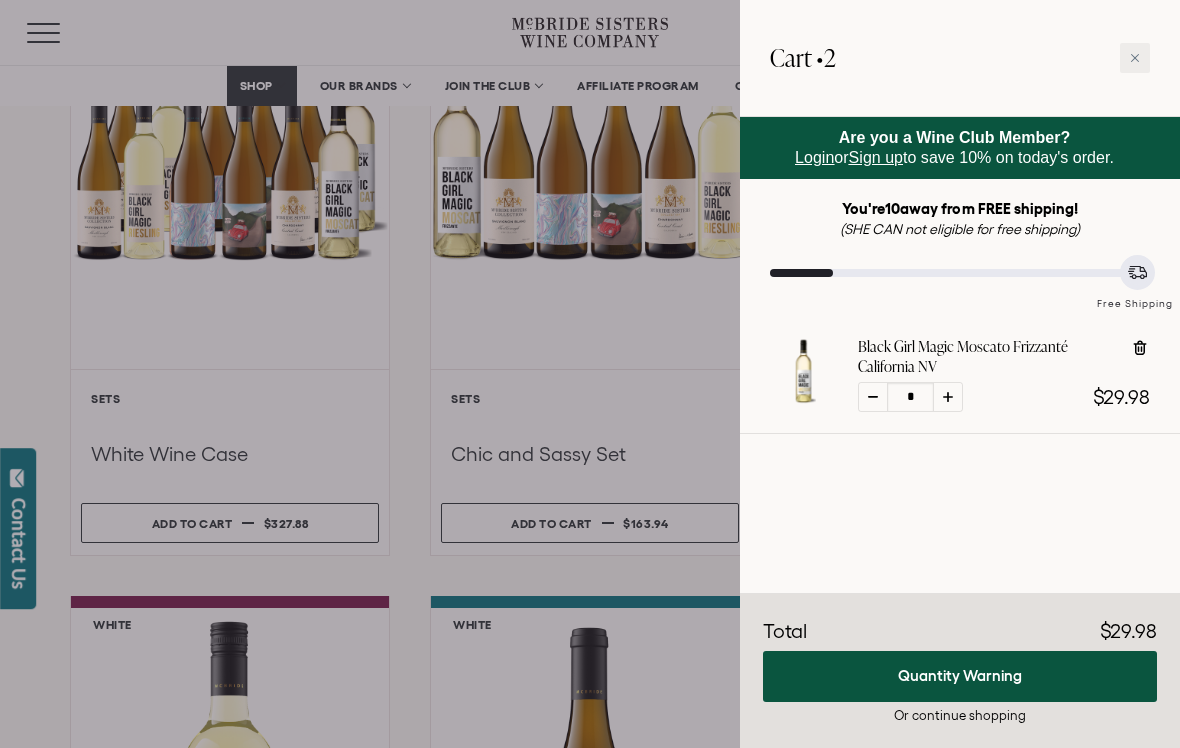 click at bounding box center [948, 397] 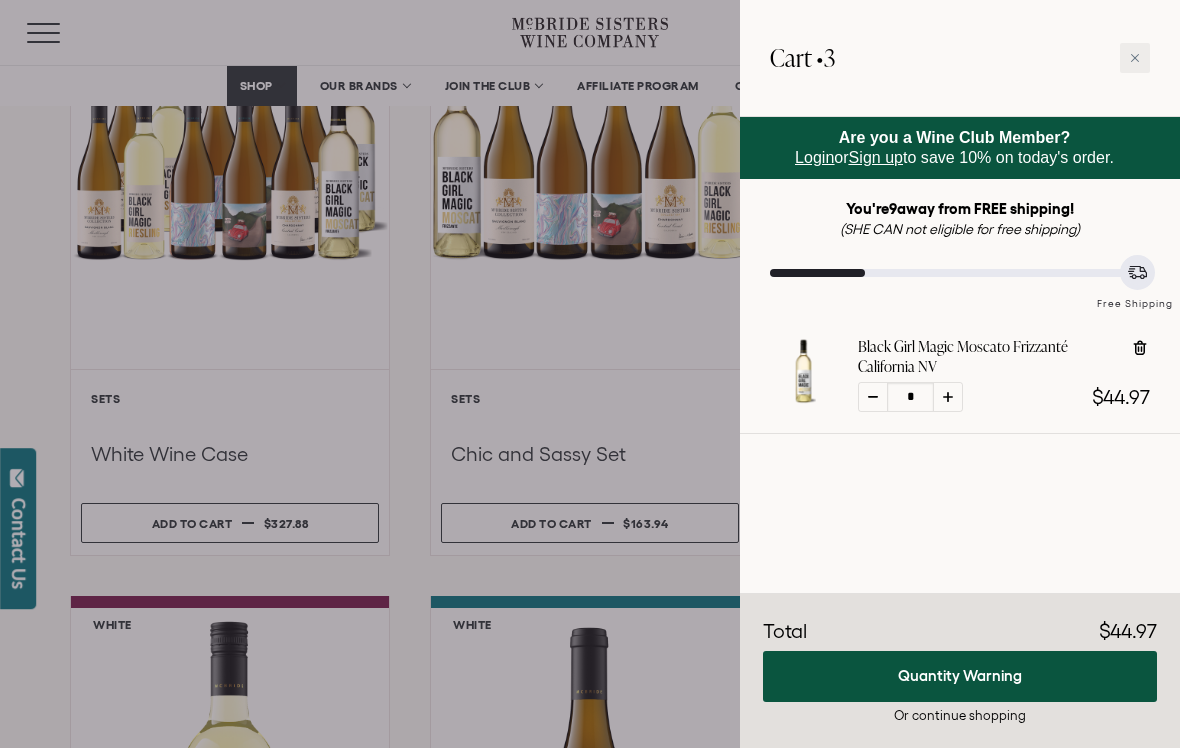 click at bounding box center [948, 397] 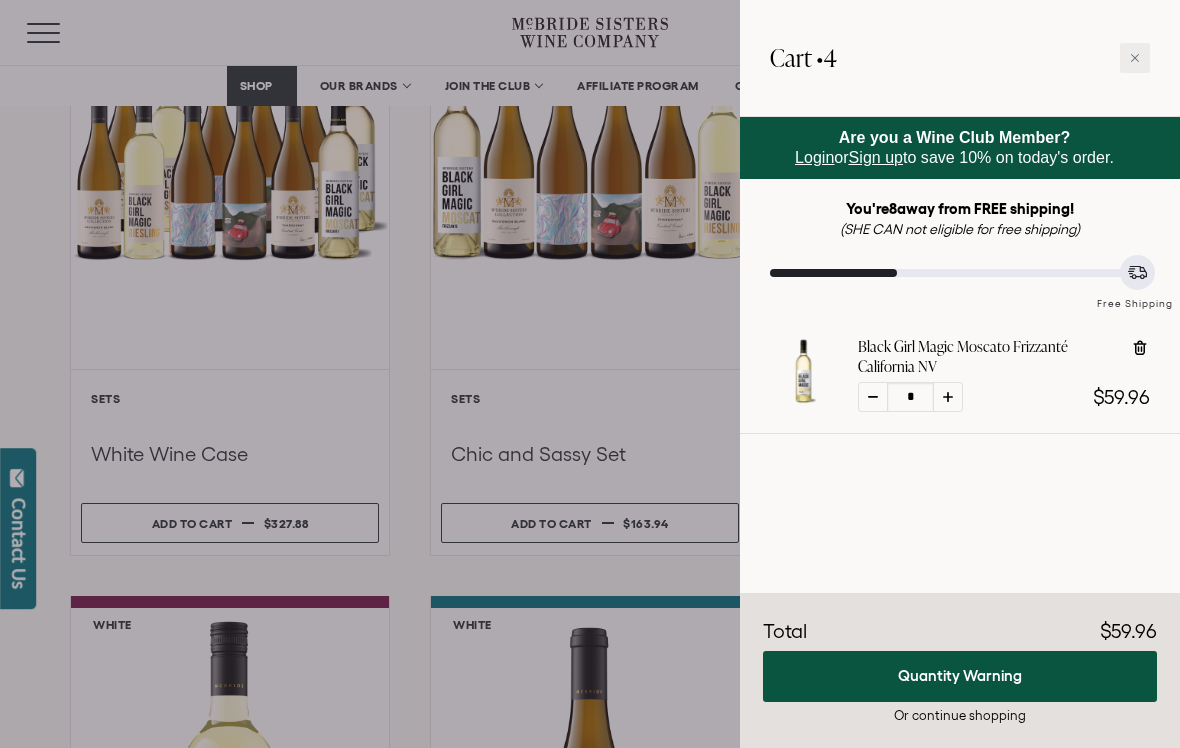 click at bounding box center [590, 374] 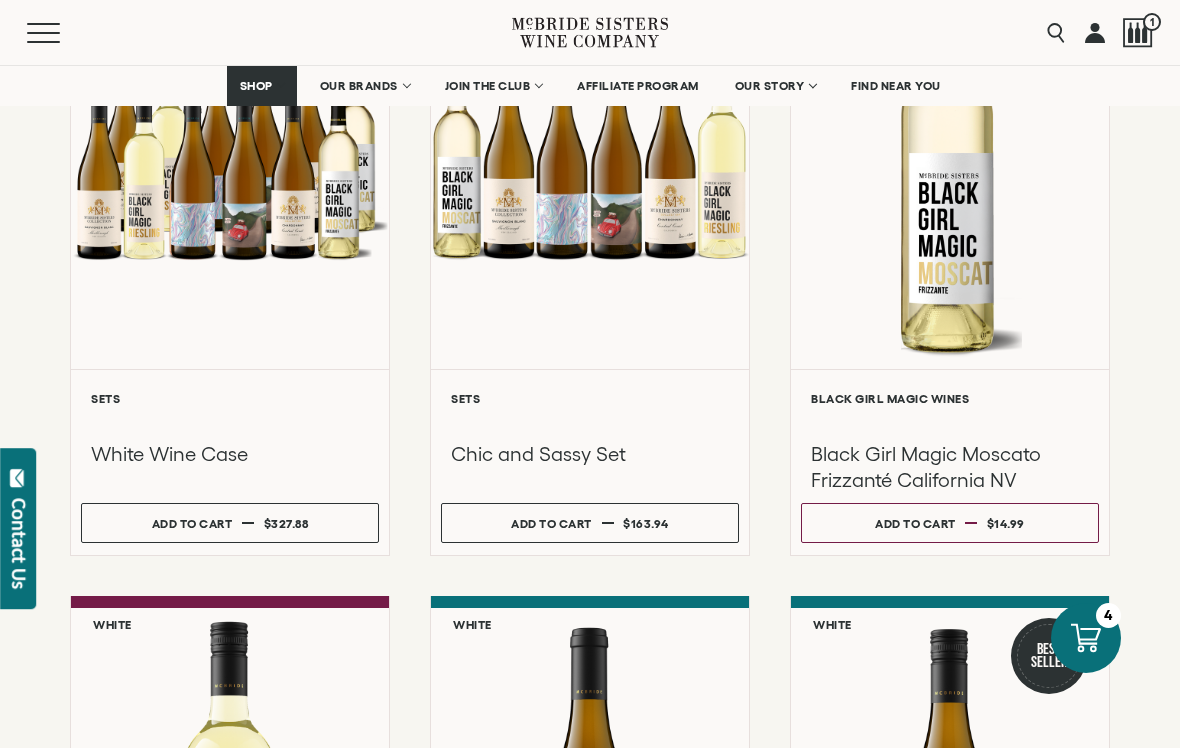 click at bounding box center (230, 817) 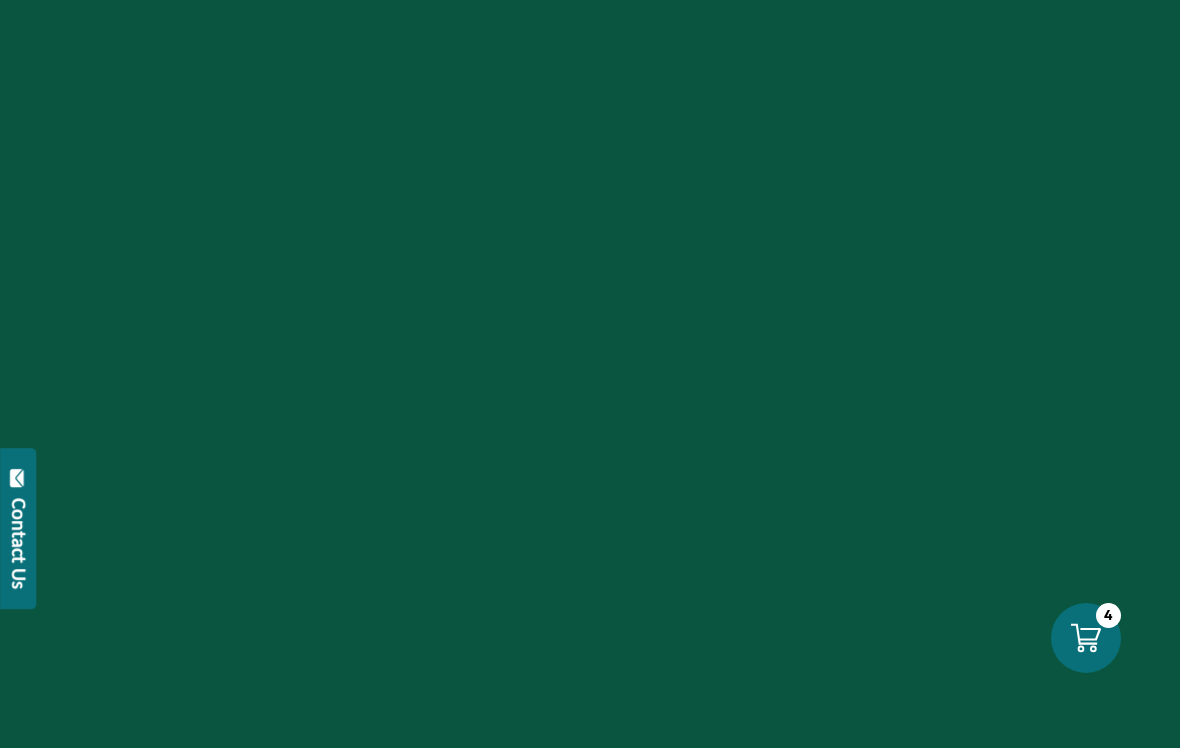 scroll, scrollTop: 0, scrollLeft: 0, axis: both 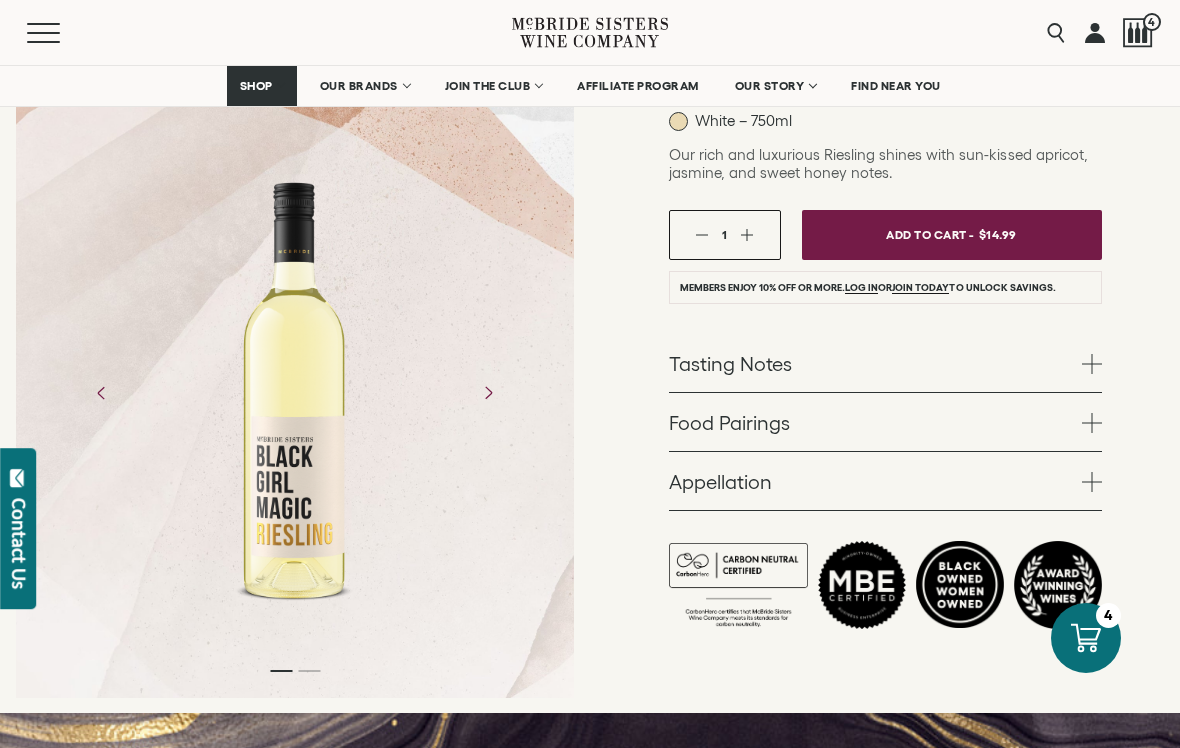 click at bounding box center [1092, 423] 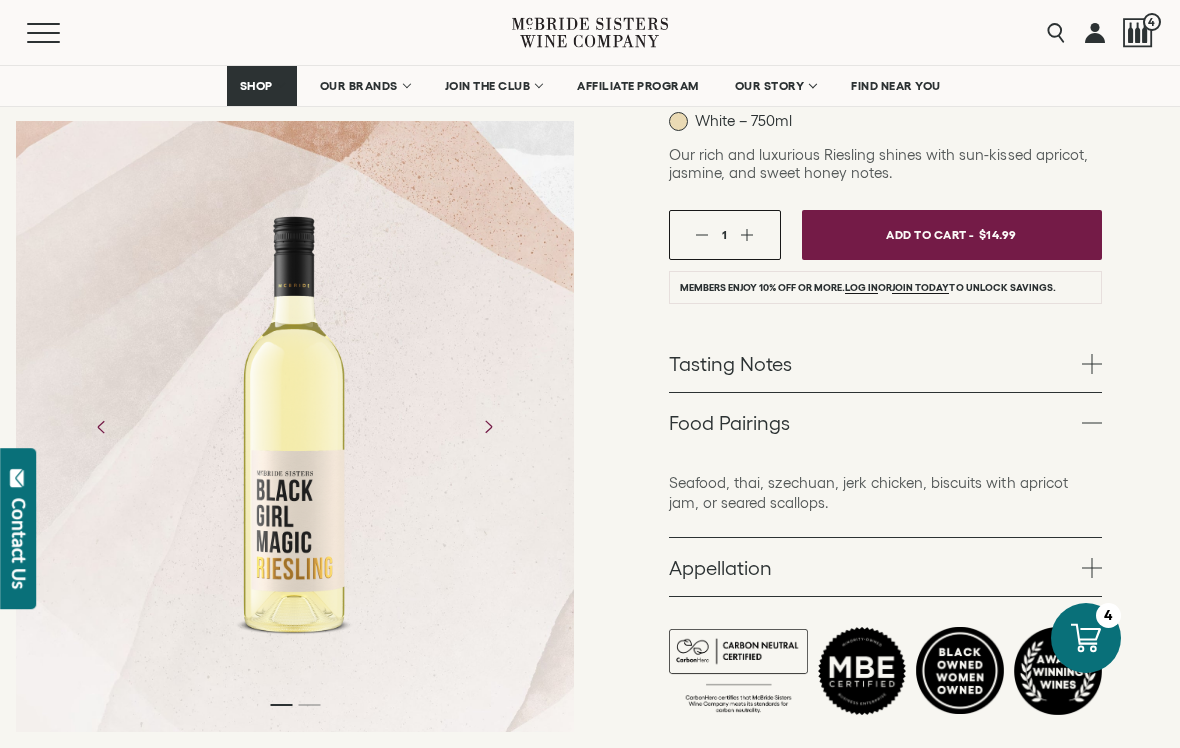 click at bounding box center (1092, 423) 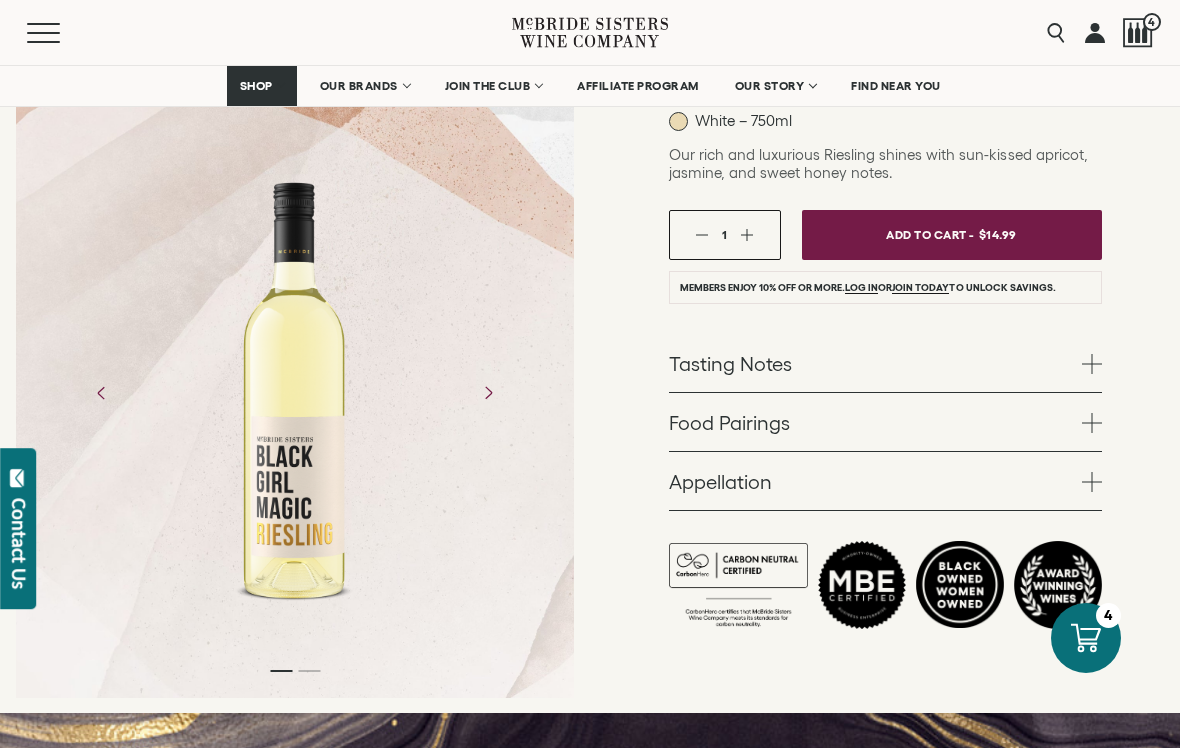 click at bounding box center (1092, 482) 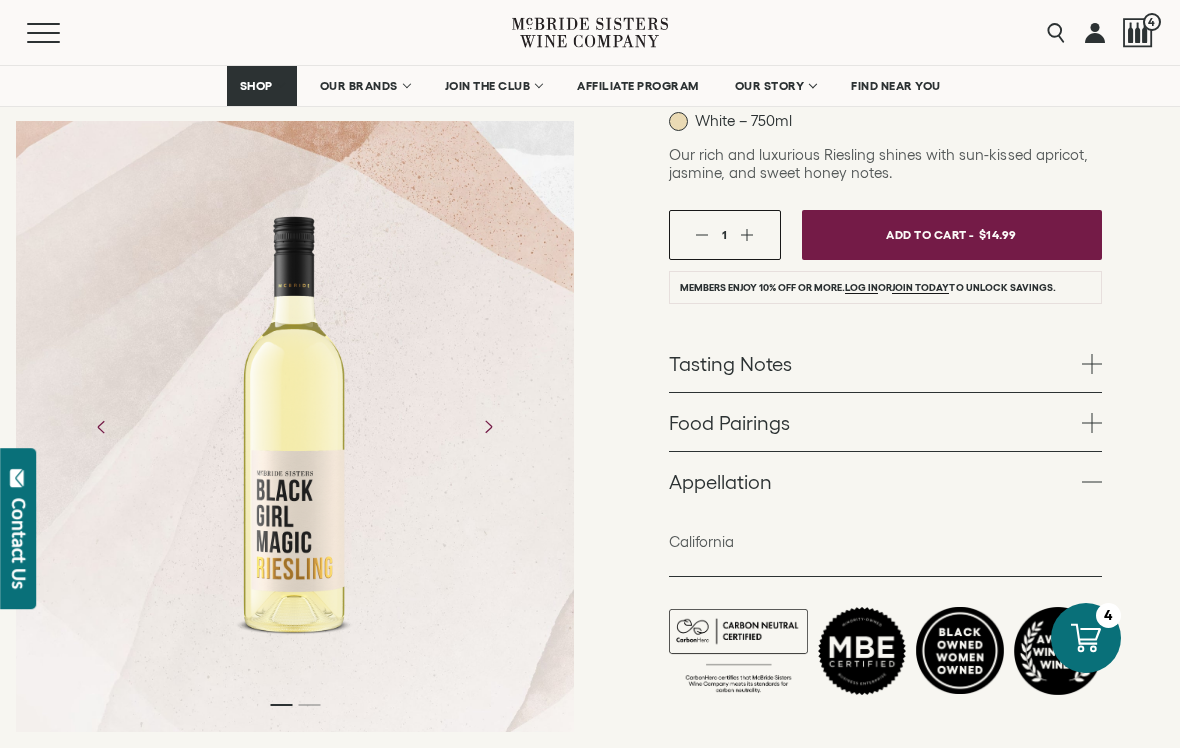 click at bounding box center [1092, 482] 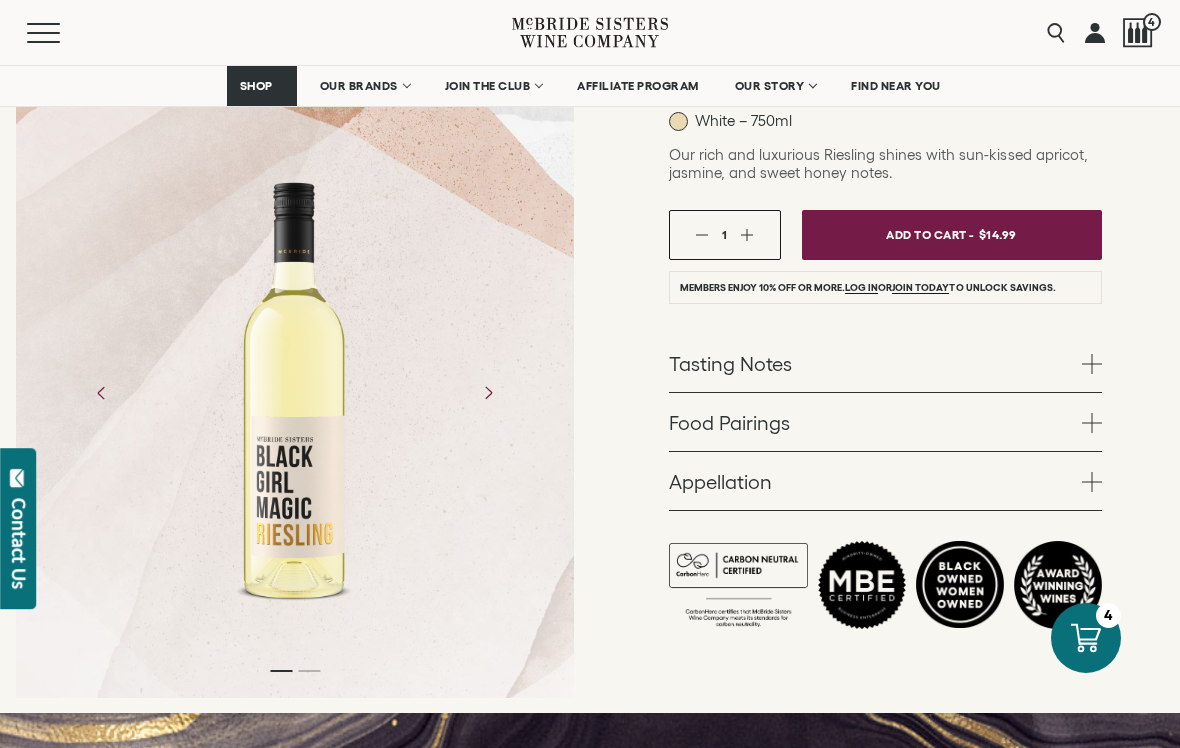 click at bounding box center [1092, 364] 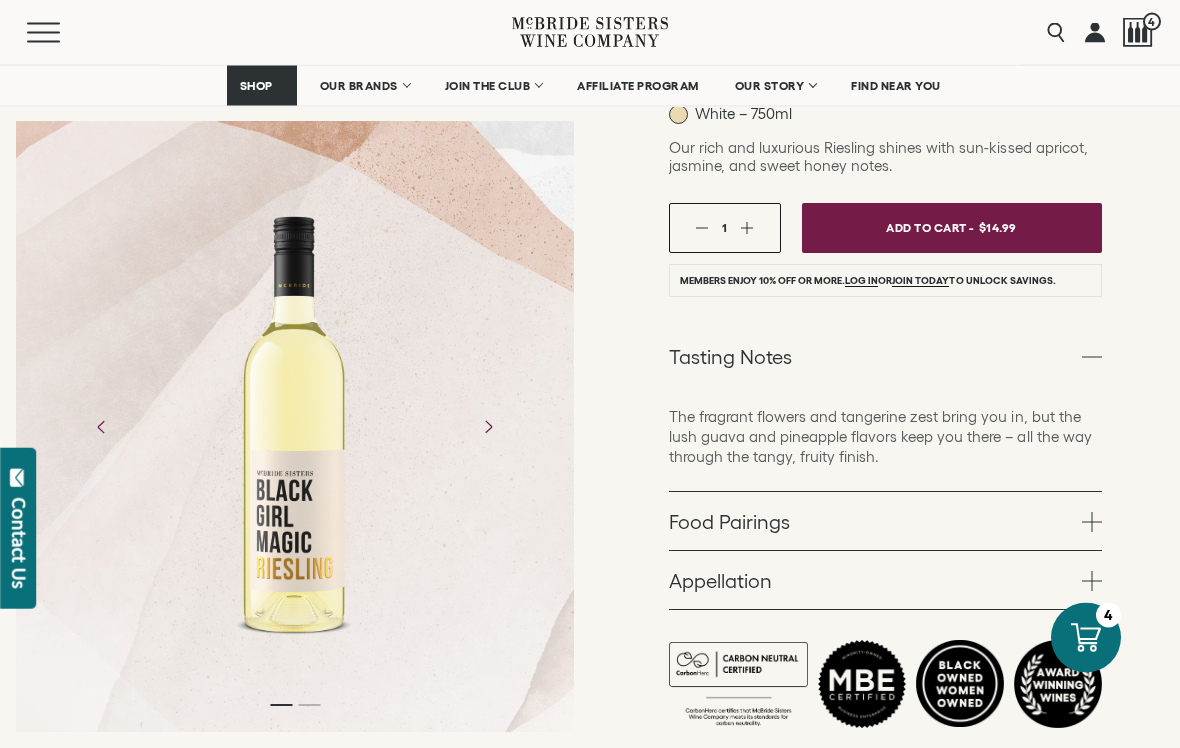 scroll, scrollTop: 354, scrollLeft: 0, axis: vertical 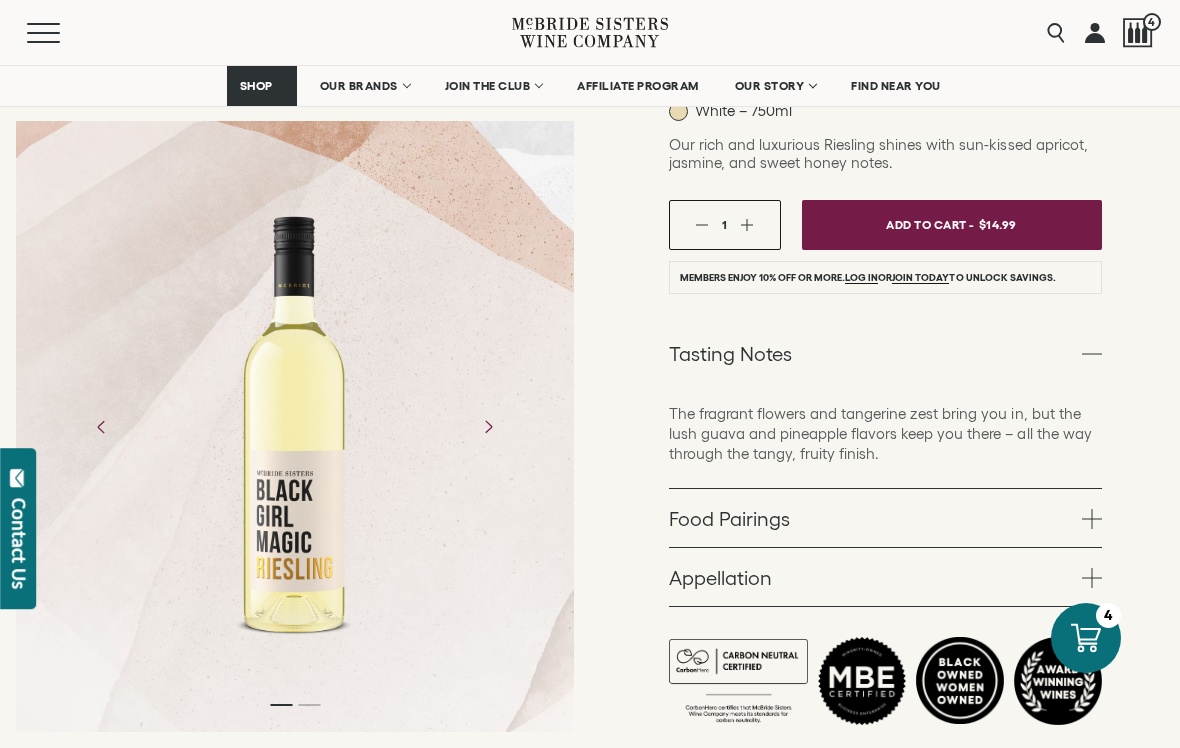 click at bounding box center (1092, 354) 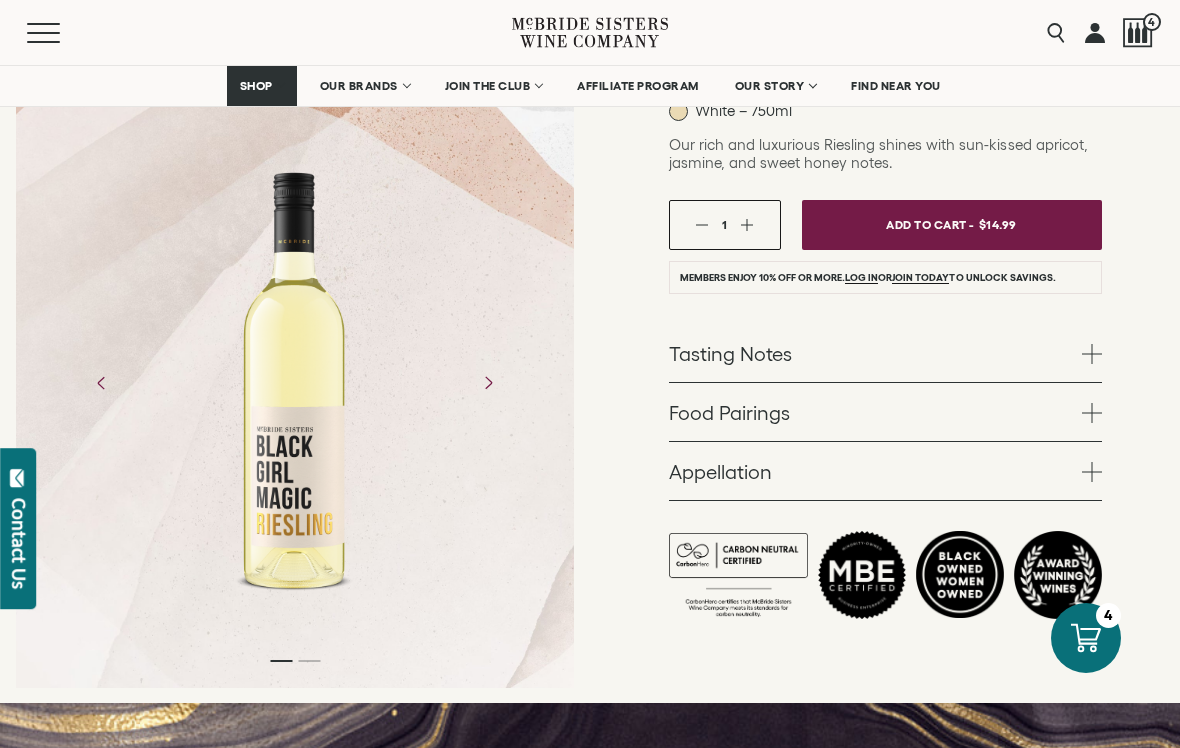 click on "1" at bounding box center [725, 225] 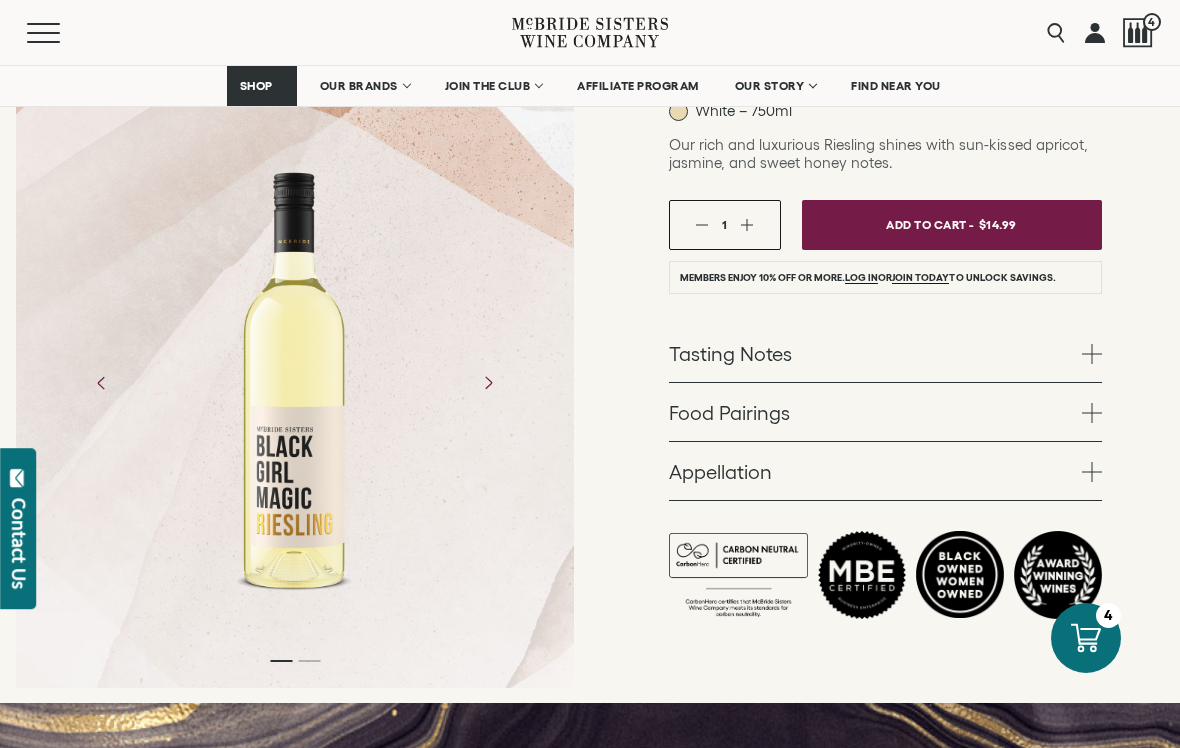 click at bounding box center [747, 224] 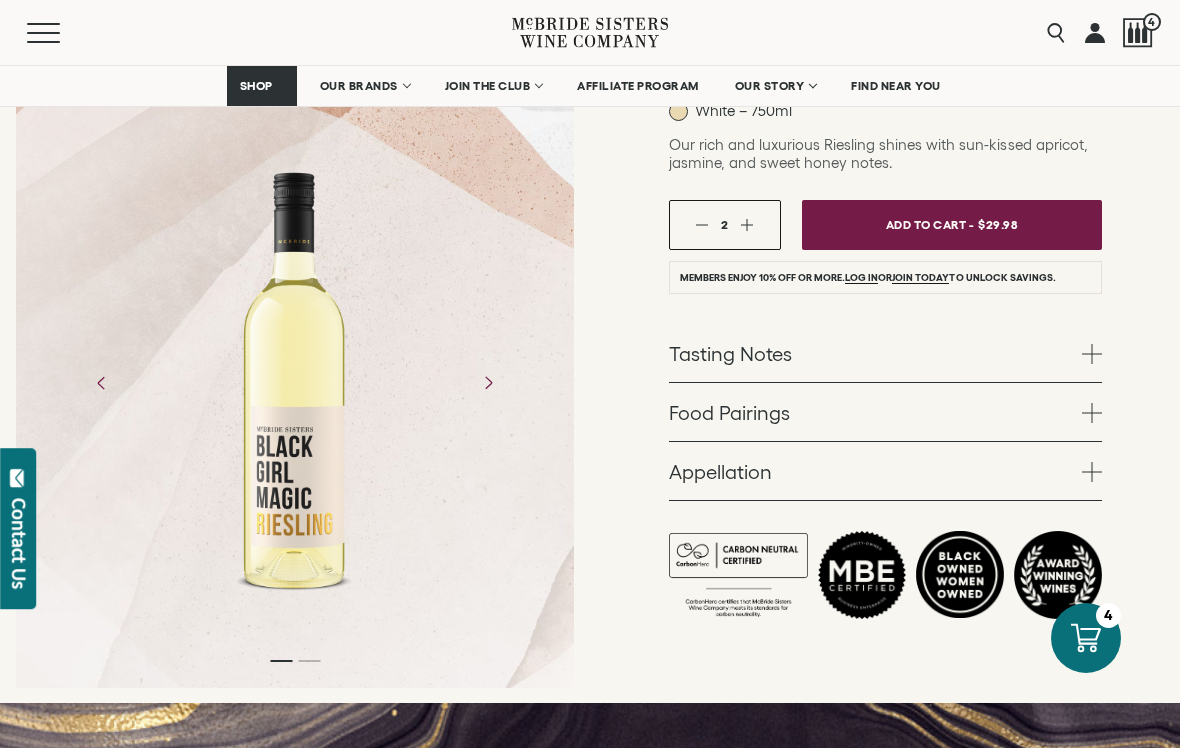 click on "Add To Cart -" at bounding box center (930, 224) 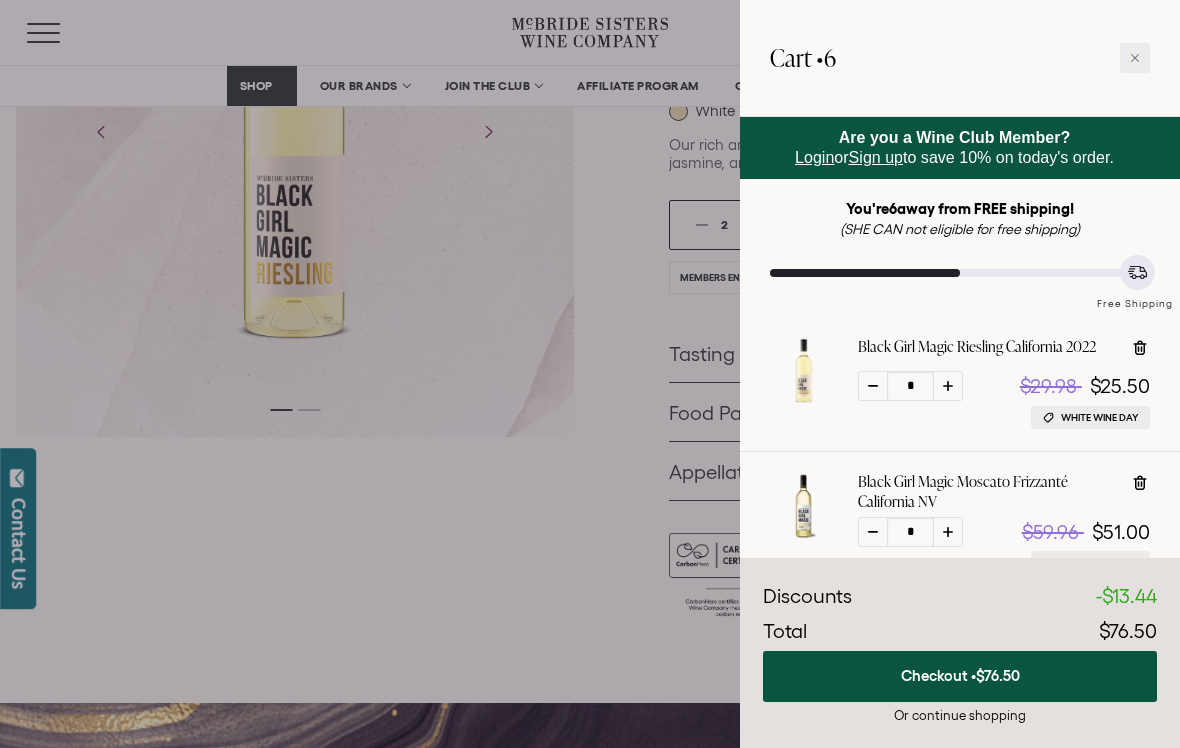 click at bounding box center (1135, 58) 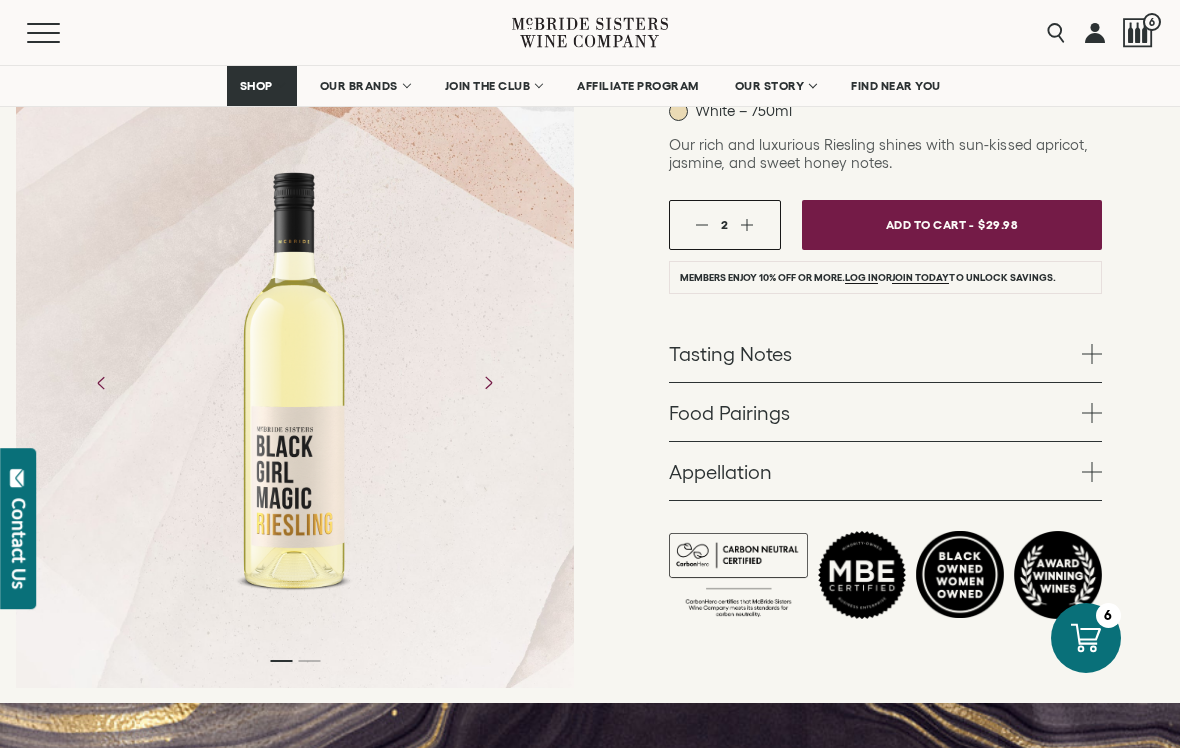 click on "Menu" at bounding box center [63, 33] 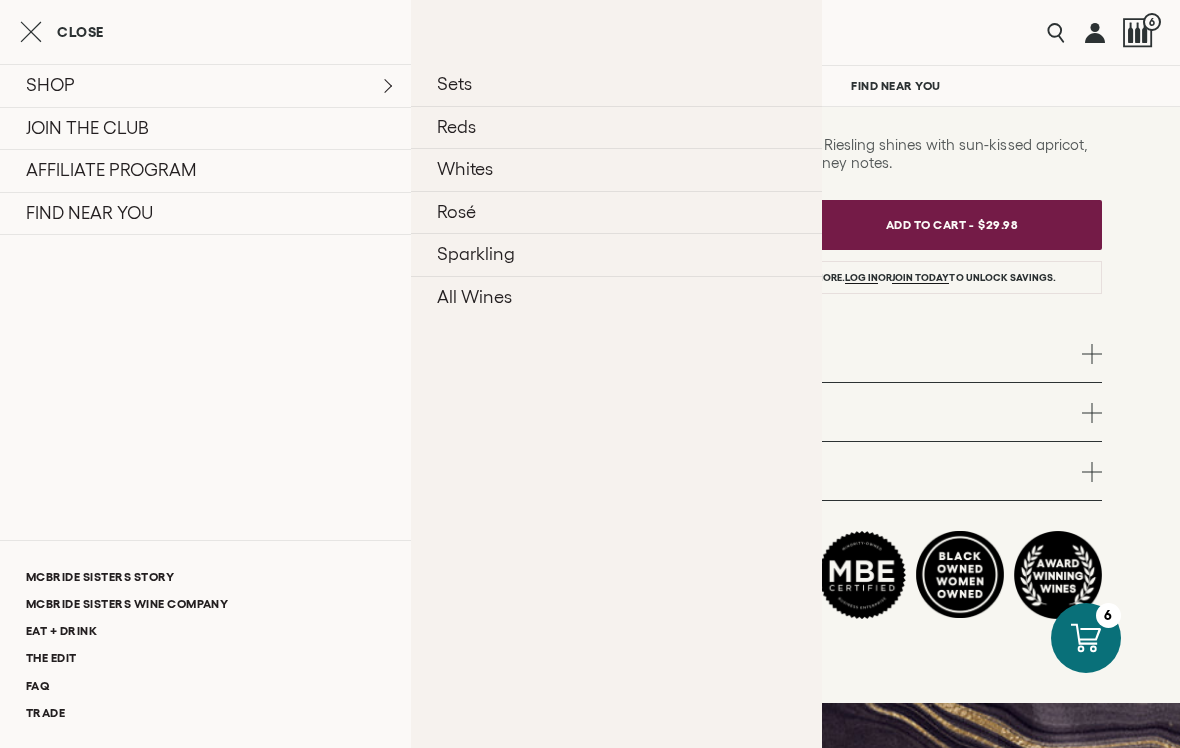 click on "Sparkling" at bounding box center (616, 254) 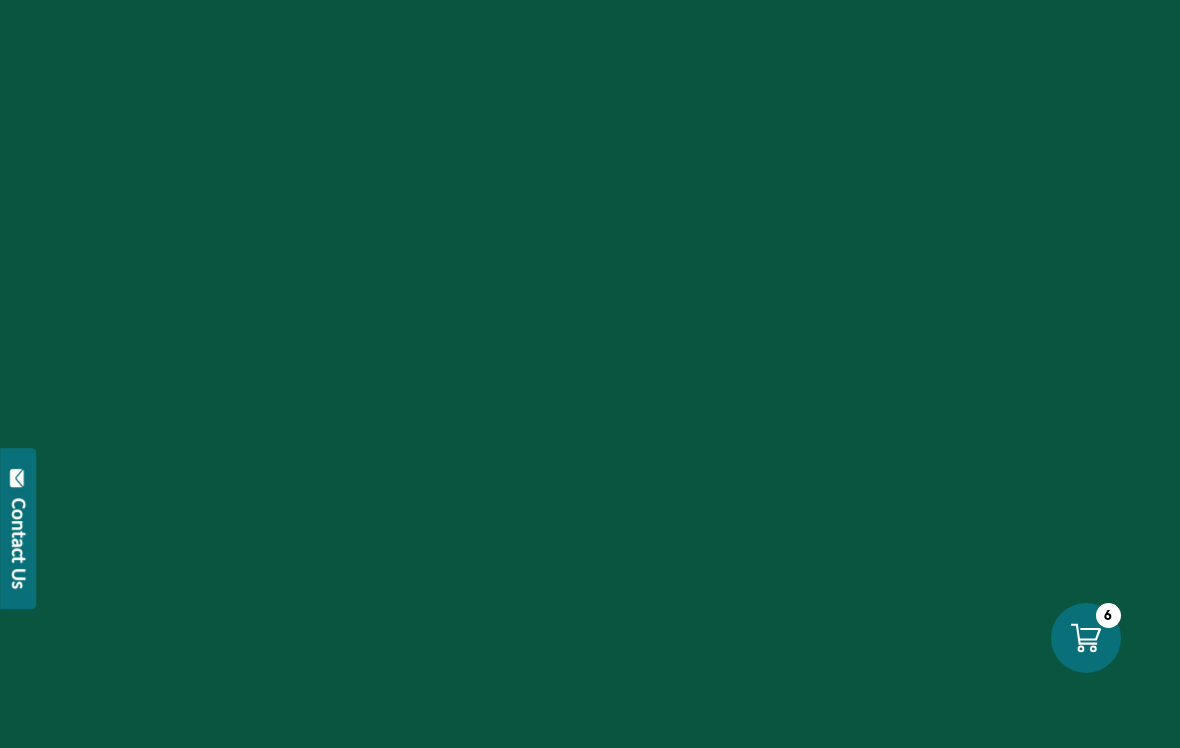 scroll, scrollTop: 0, scrollLeft: 0, axis: both 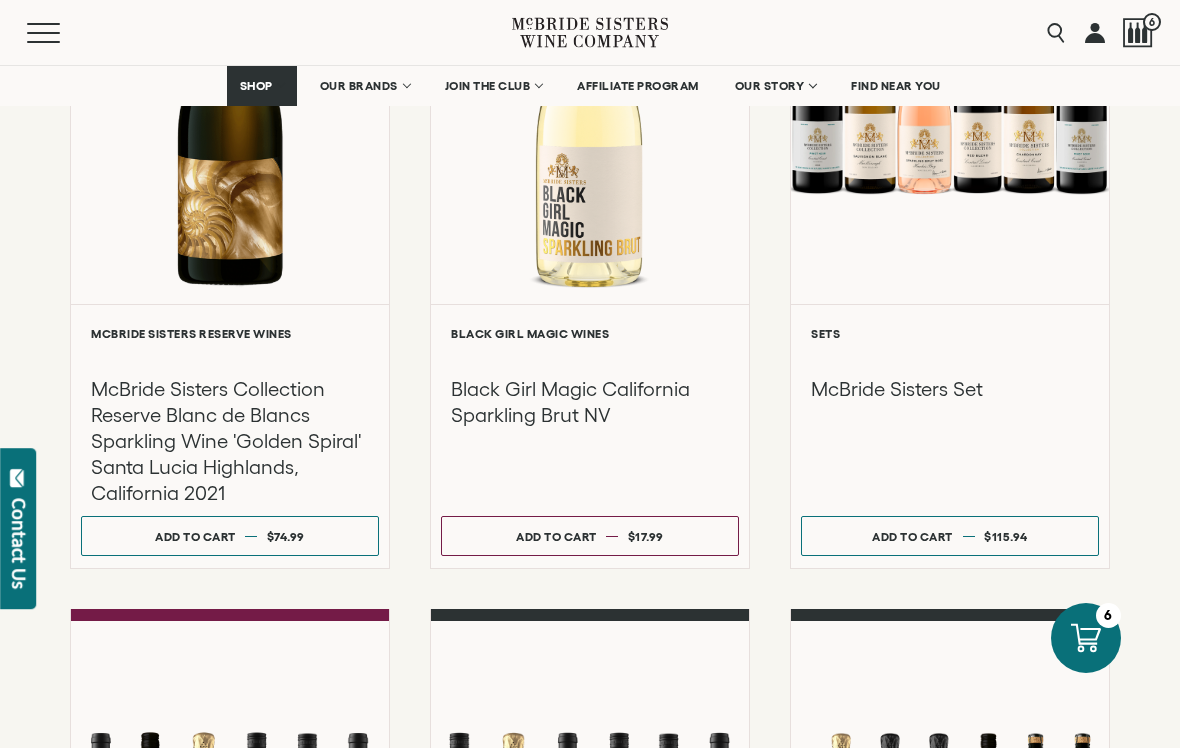 click on "Add to cart
Regular price
$17.99
Regular price
Sale price
$17.99
Unit price
/
per" at bounding box center [590, 536] 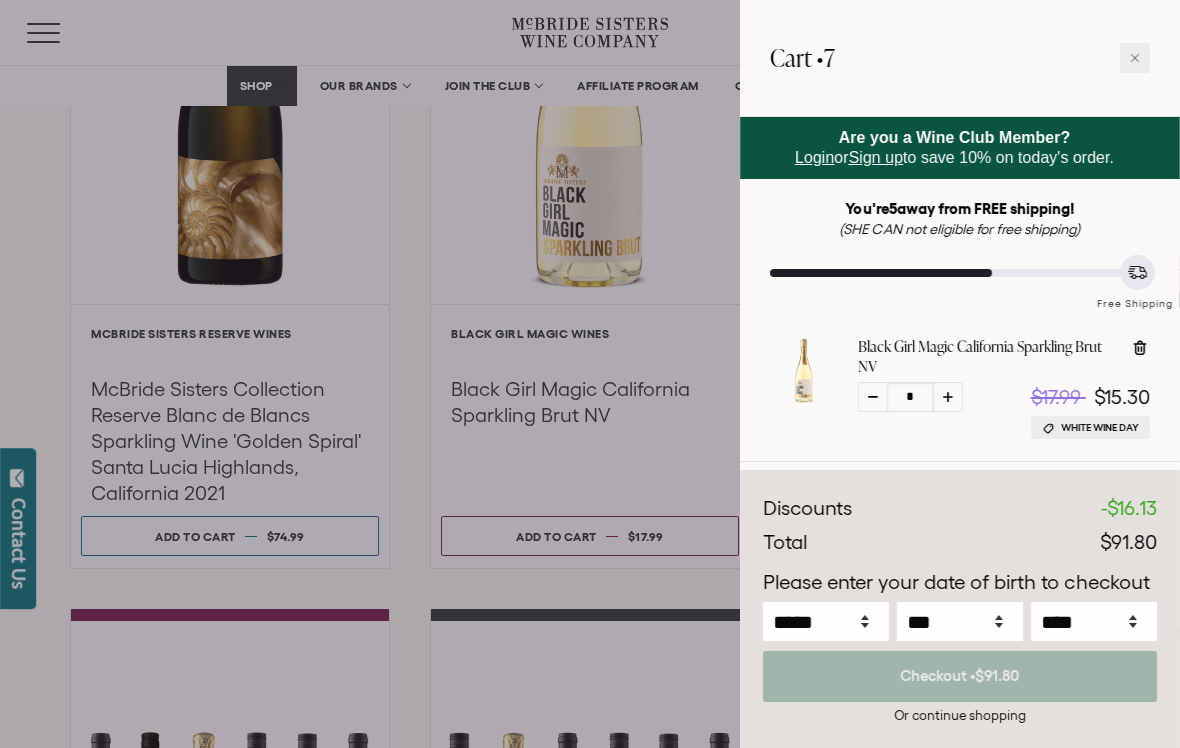 click at bounding box center (948, 397) 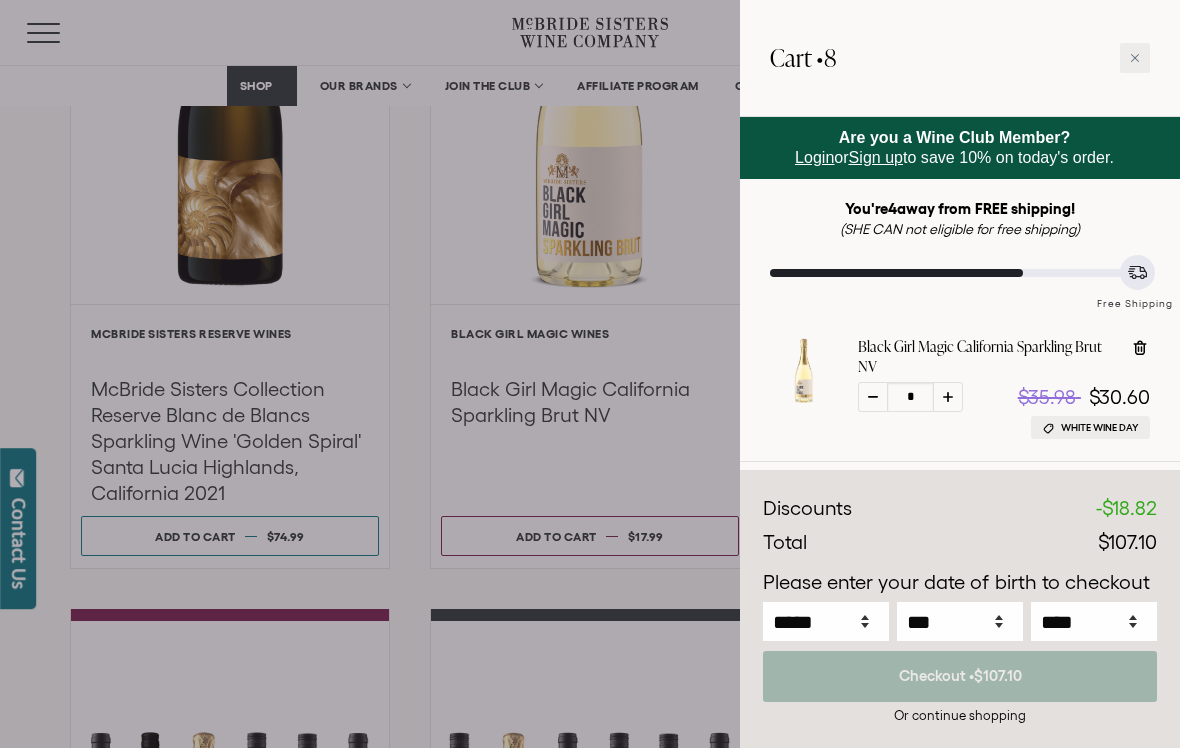 click at bounding box center (590, 374) 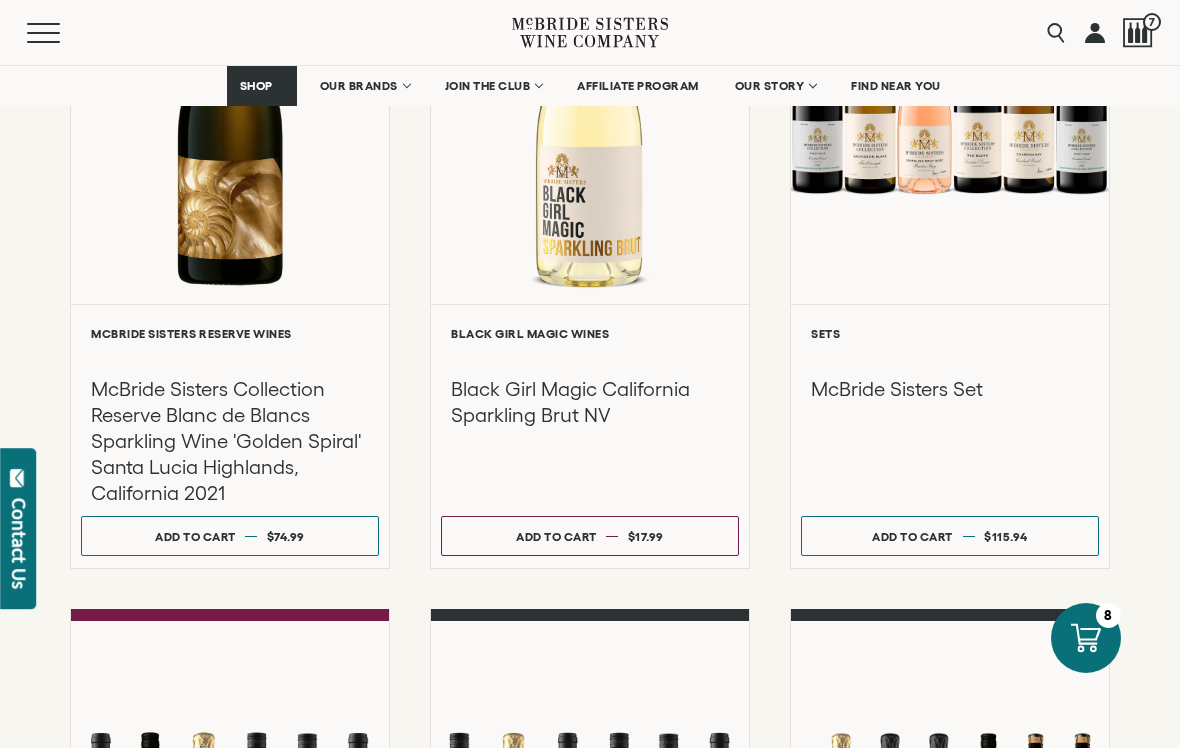 click at bounding box center [43, 42] 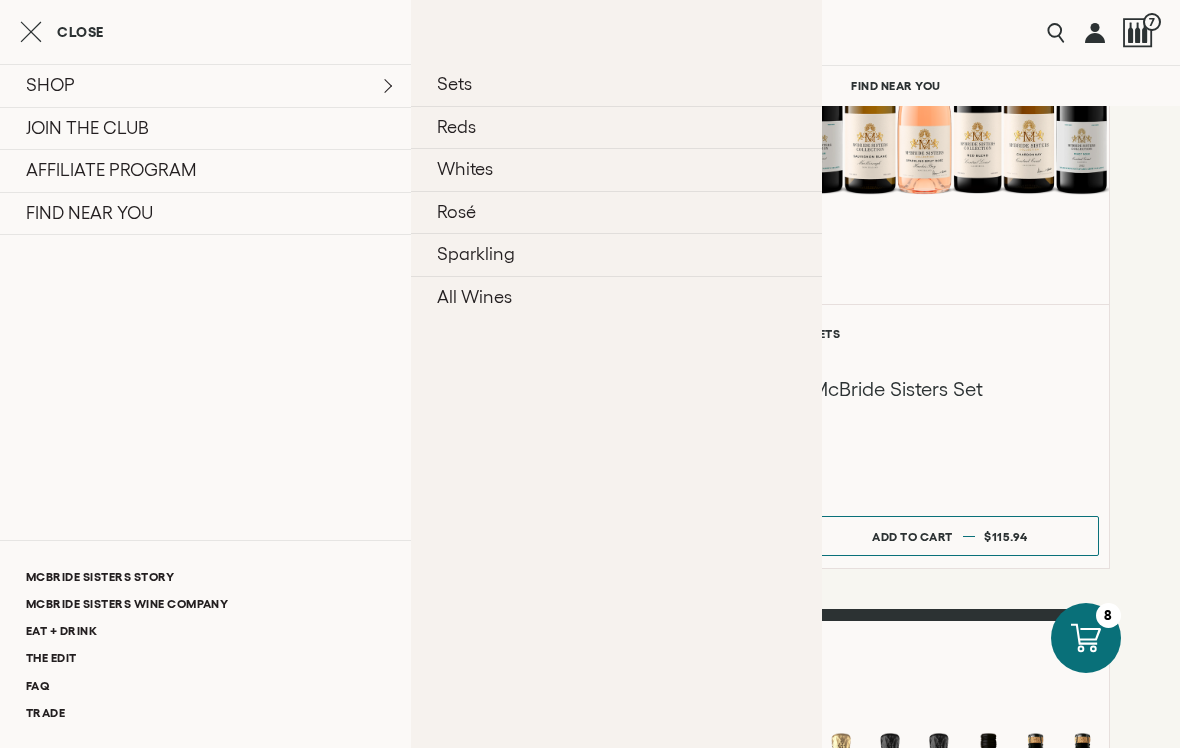 click on "Sparkling" at bounding box center [616, 254] 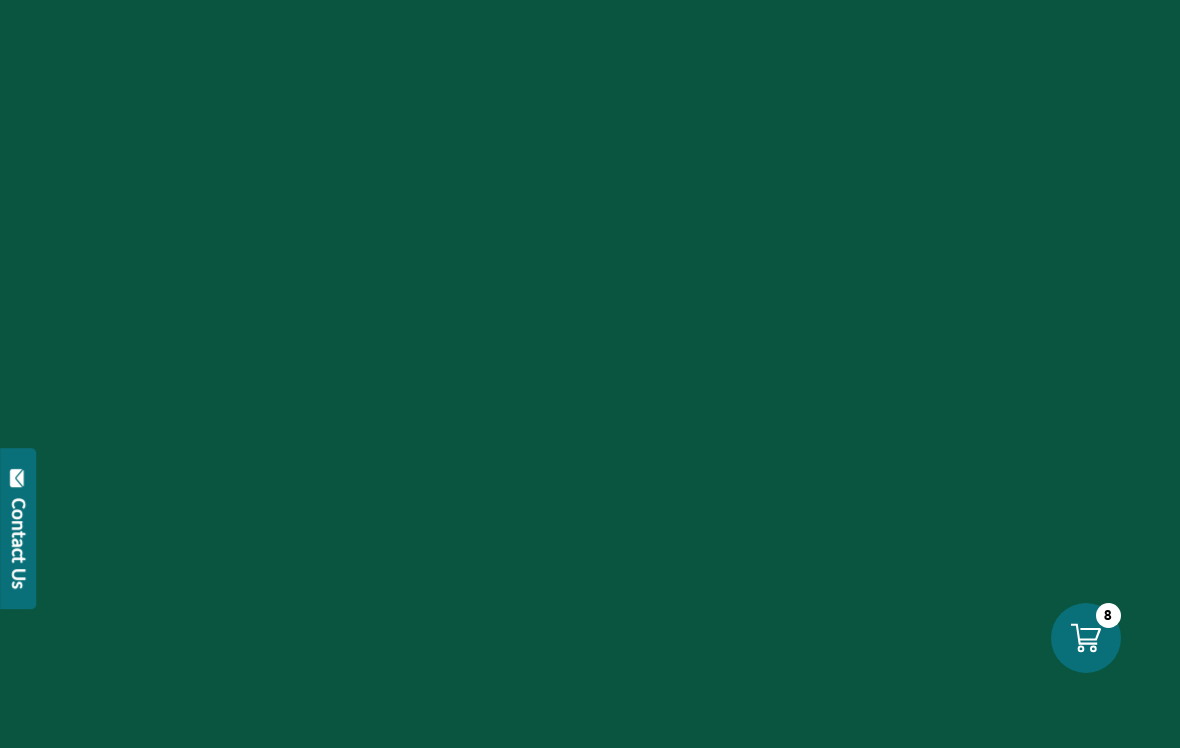 scroll, scrollTop: 0, scrollLeft: 0, axis: both 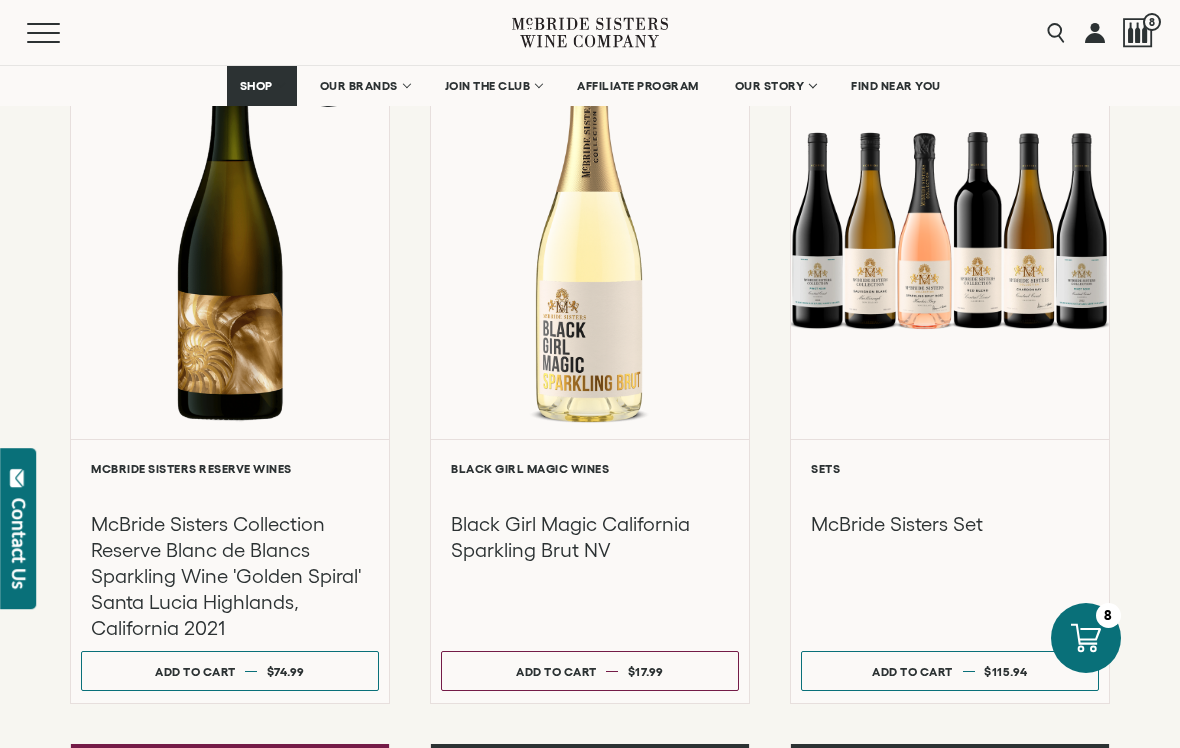 click on "Add to cart
Regular price
$17.99
Regular price
Sale price
$17.99
Unit price
/
per" at bounding box center [590, 671] 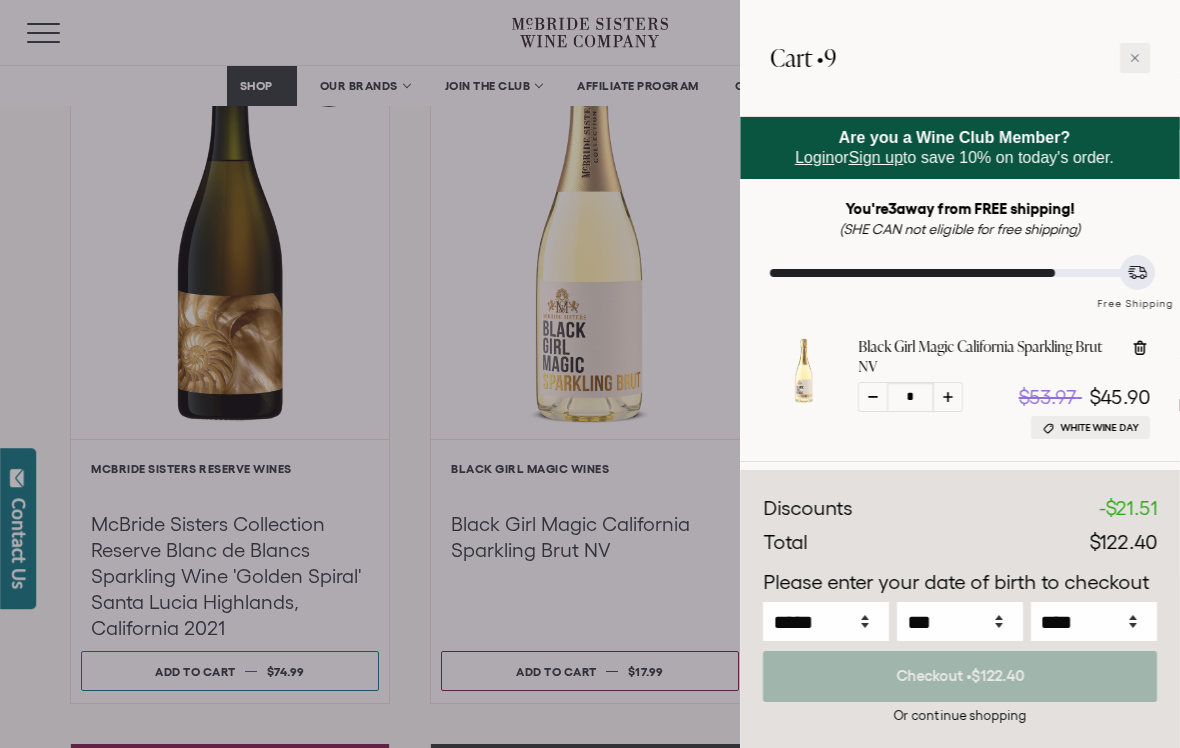 click at bounding box center [873, 397] 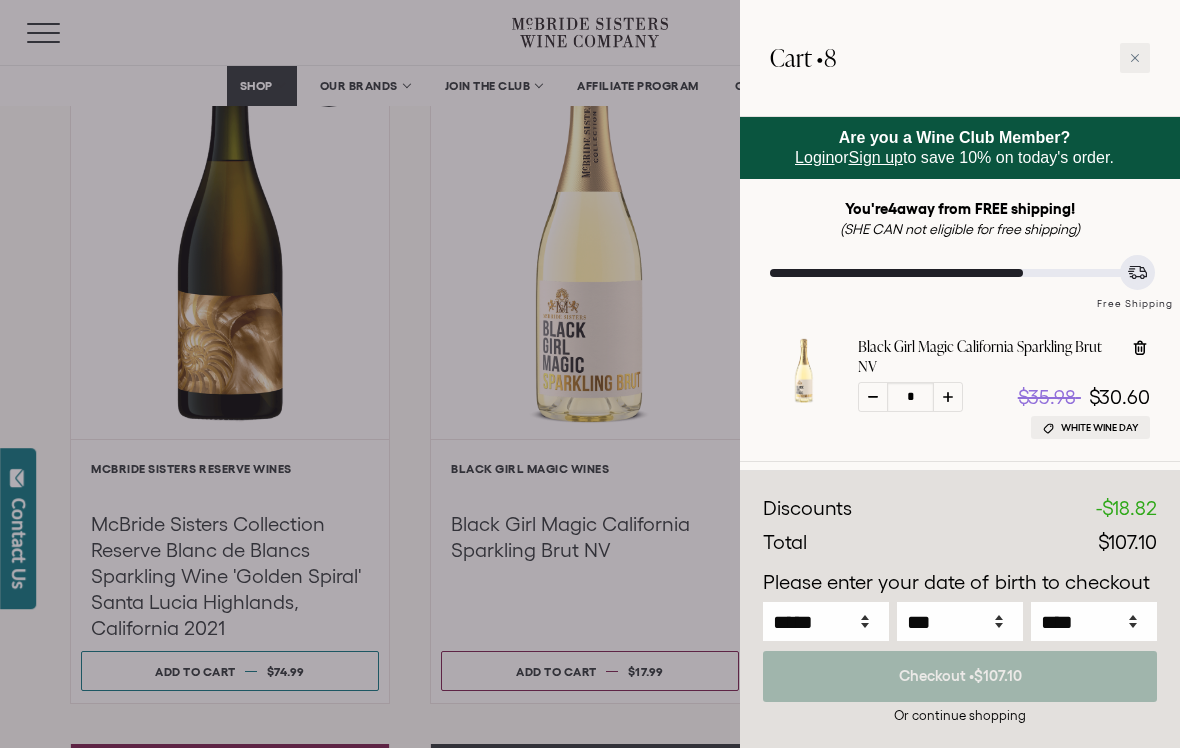 click at bounding box center (1135, 58) 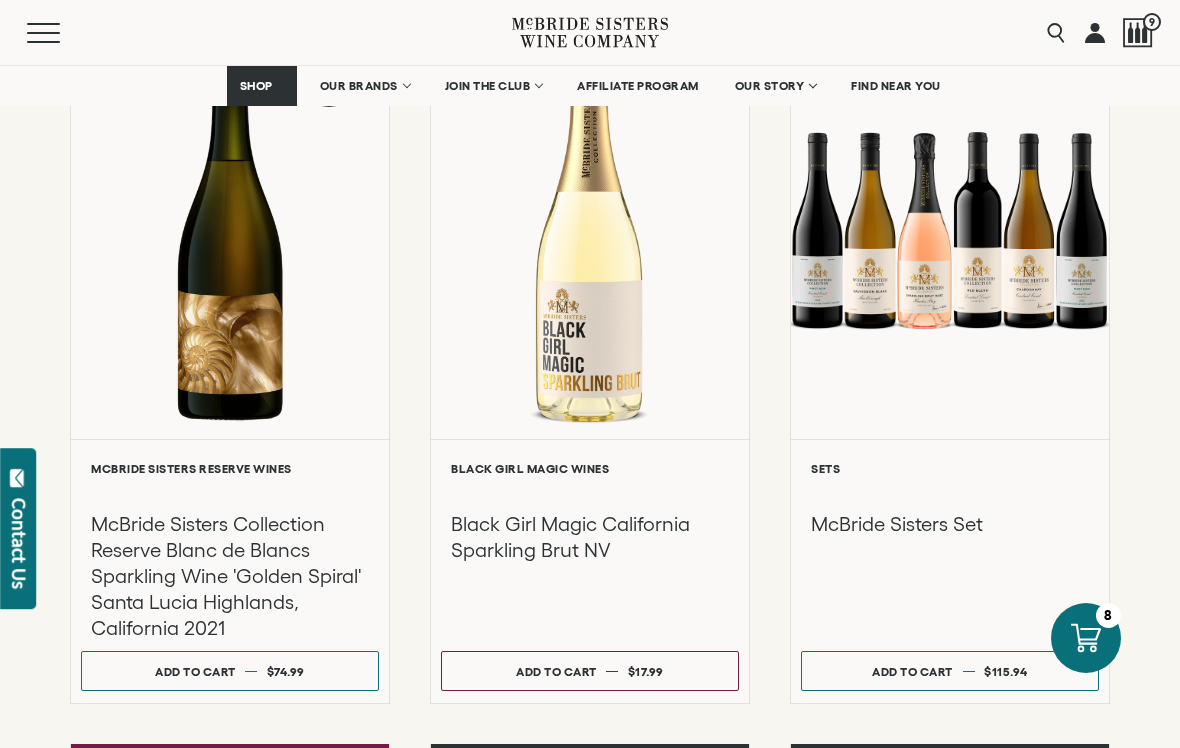 click at bounding box center (43, 42) 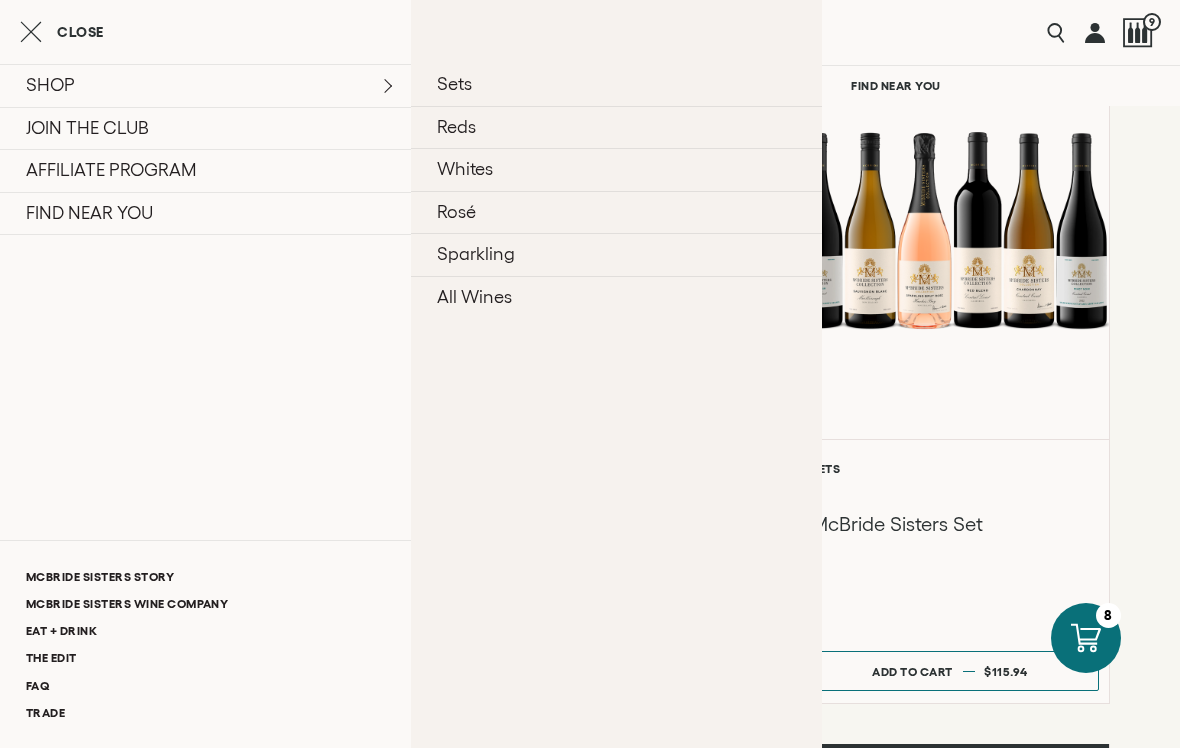 click on "Sparkling" at bounding box center [616, 254] 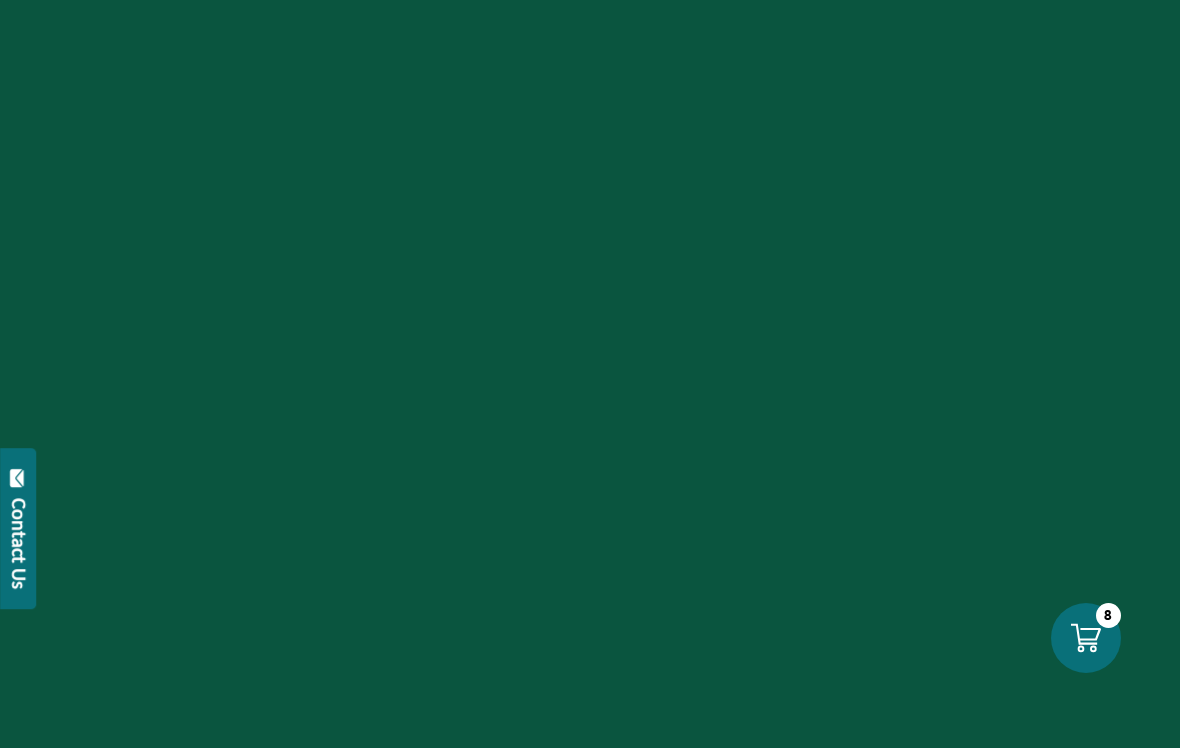 scroll, scrollTop: 0, scrollLeft: 0, axis: both 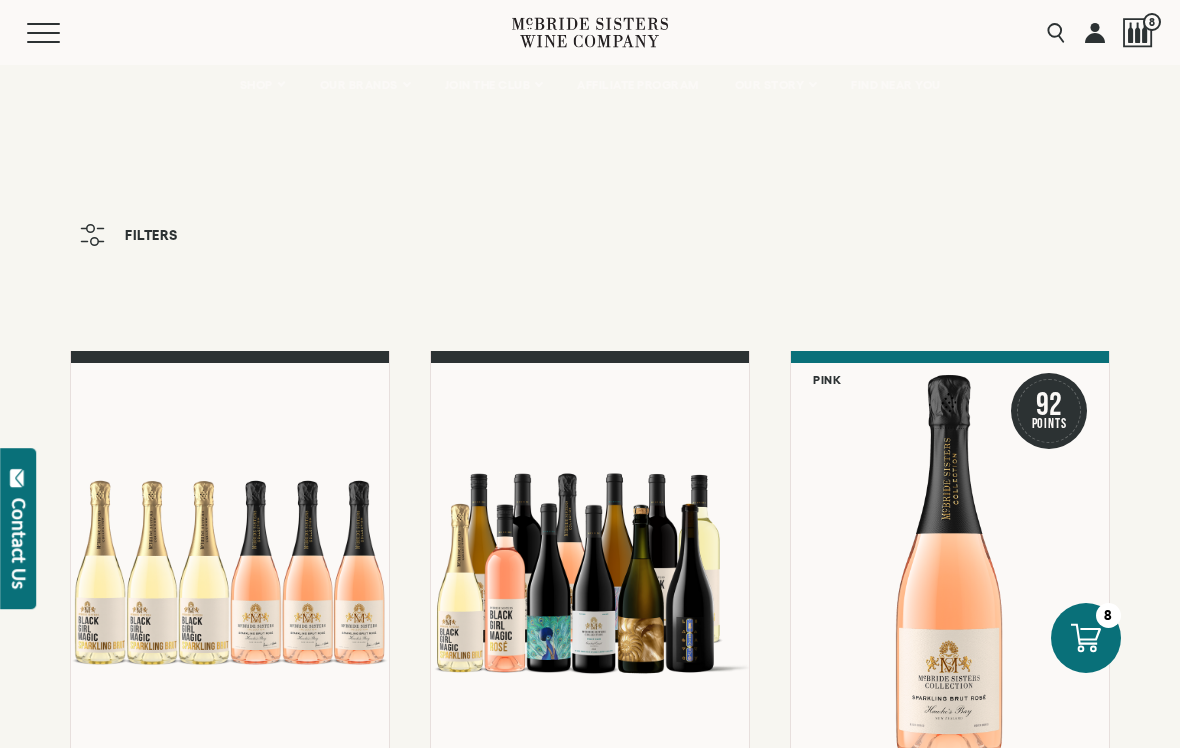 click at bounding box center (950, 572) 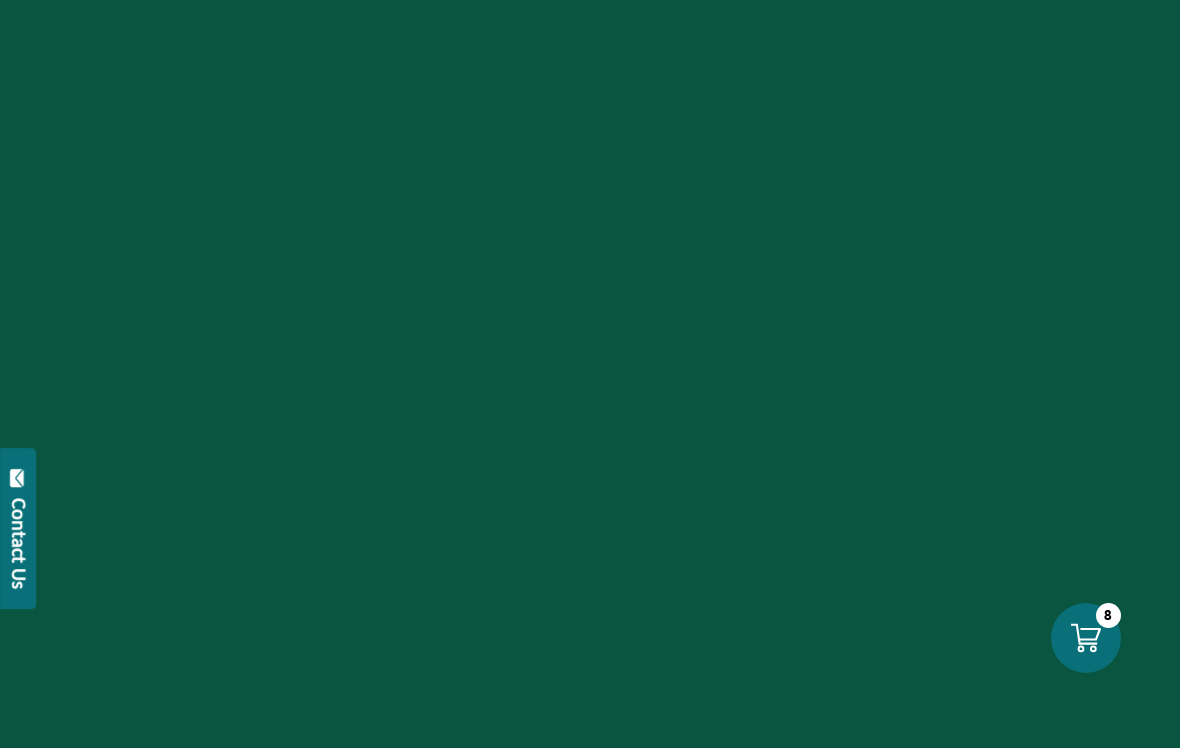 scroll, scrollTop: 0, scrollLeft: 0, axis: both 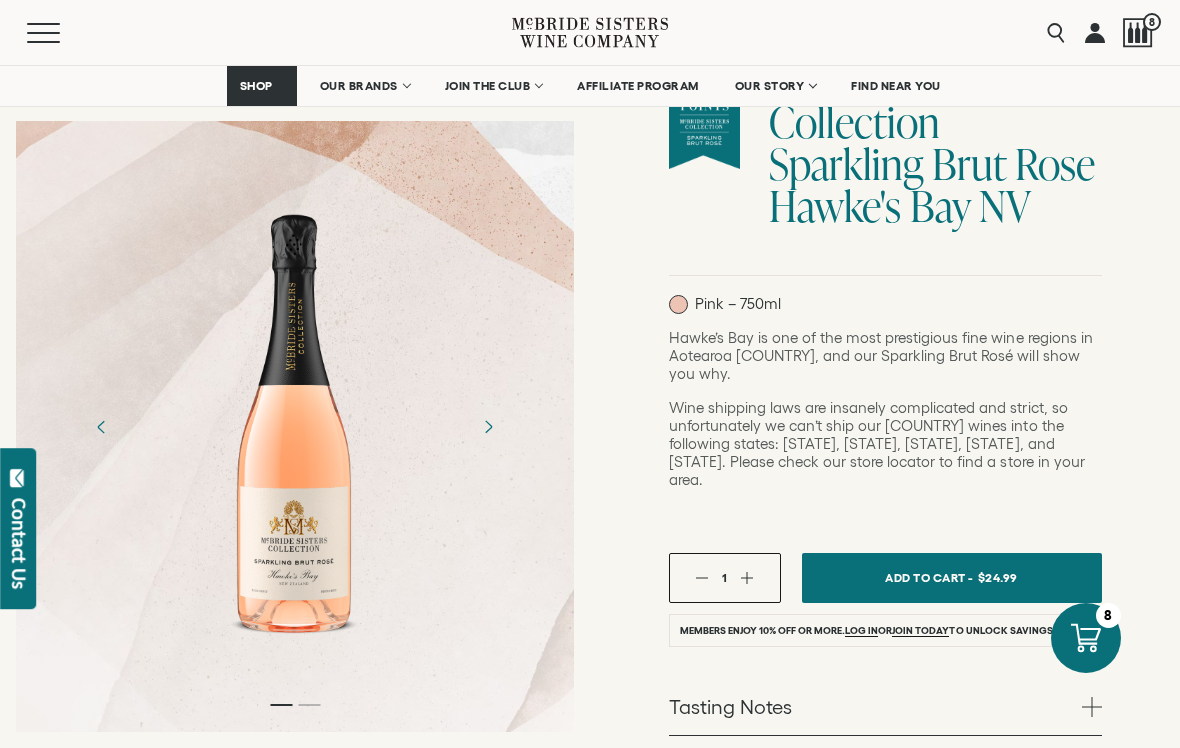 click at bounding box center (1138, 33) 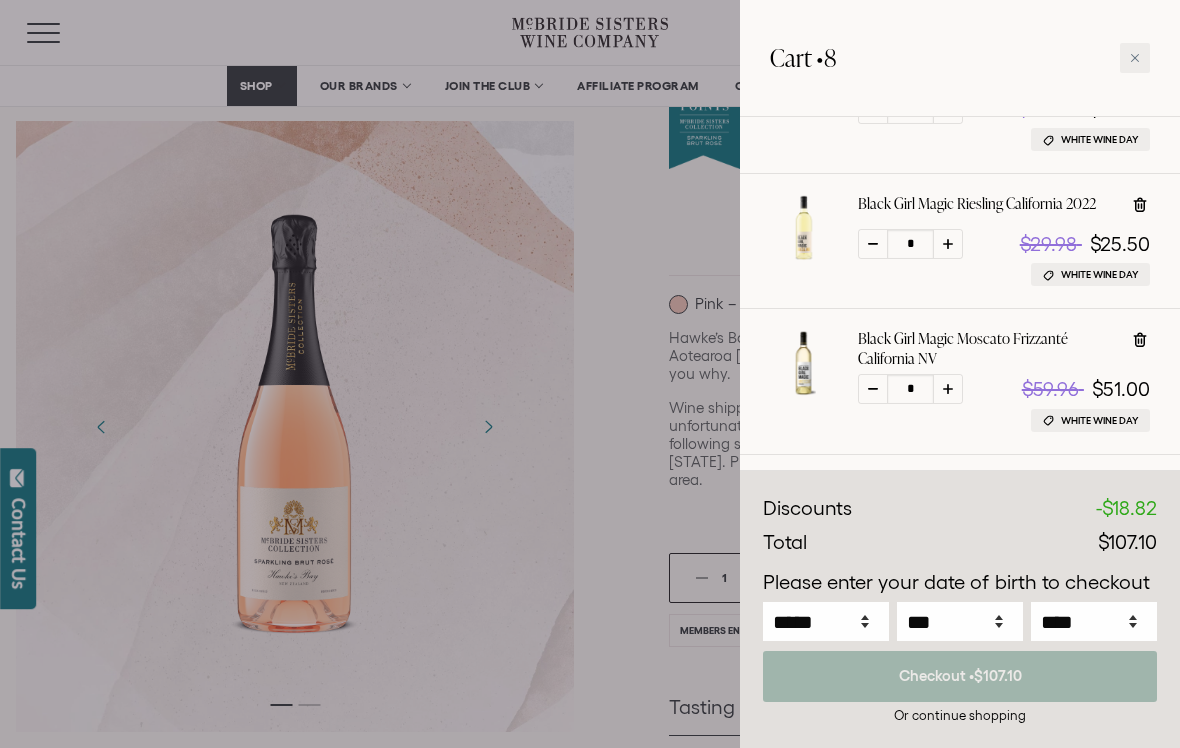 scroll, scrollTop: 293, scrollLeft: 0, axis: vertical 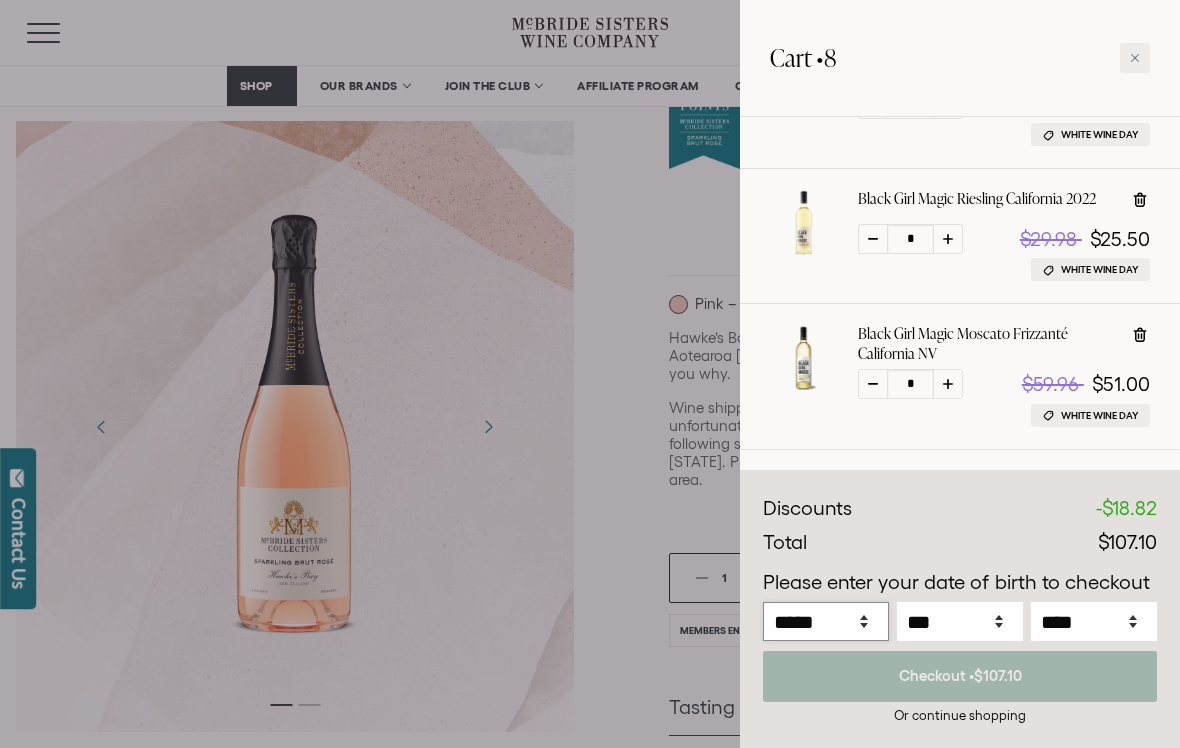 click on "*****
***
***
***
***
***
***
***
***
***
***
***
***" at bounding box center [826, 621] 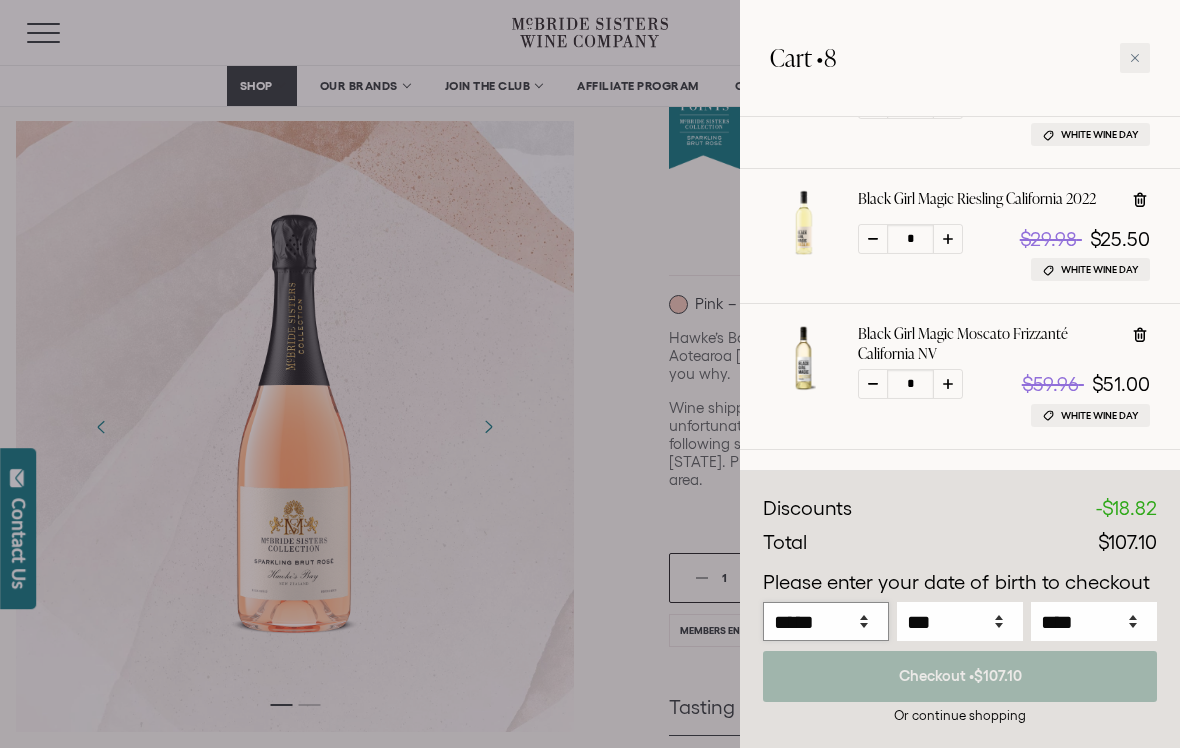 select on "*" 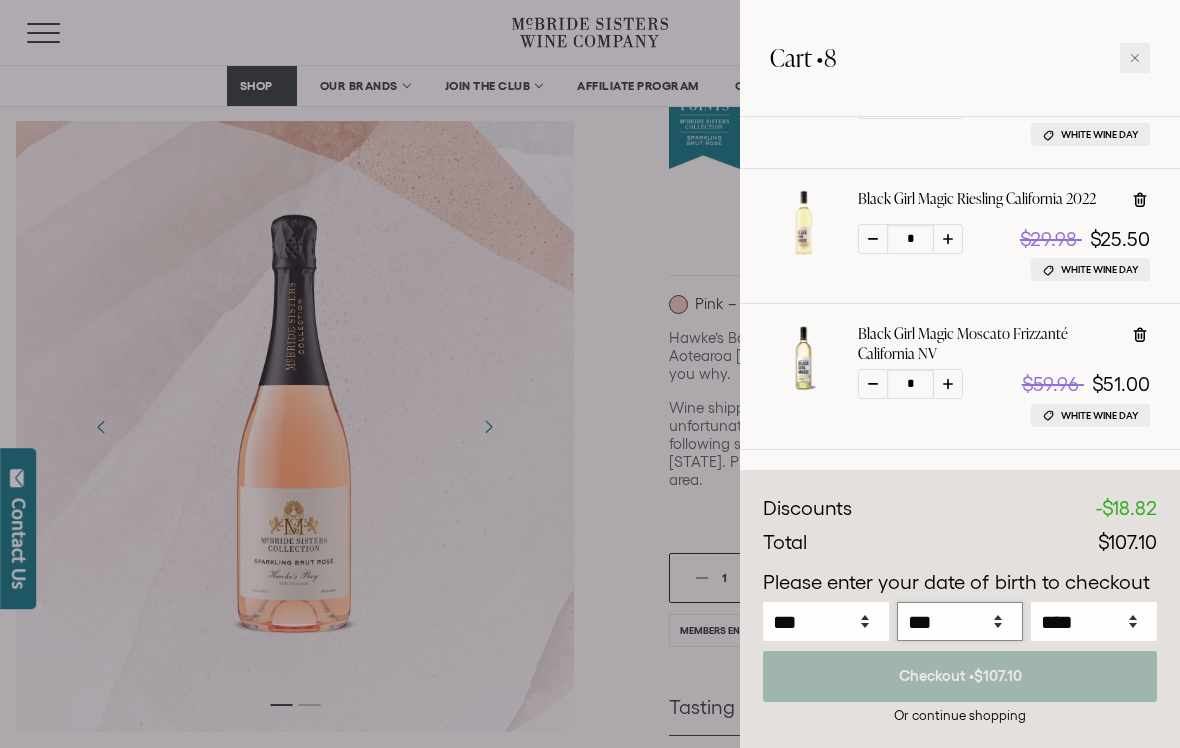 click on "*** * * * * * * * * * ** ** ** ** ** ** ** ** ** ** ** ** ** ** ** ** ** ** ** ** **" at bounding box center (960, 621) 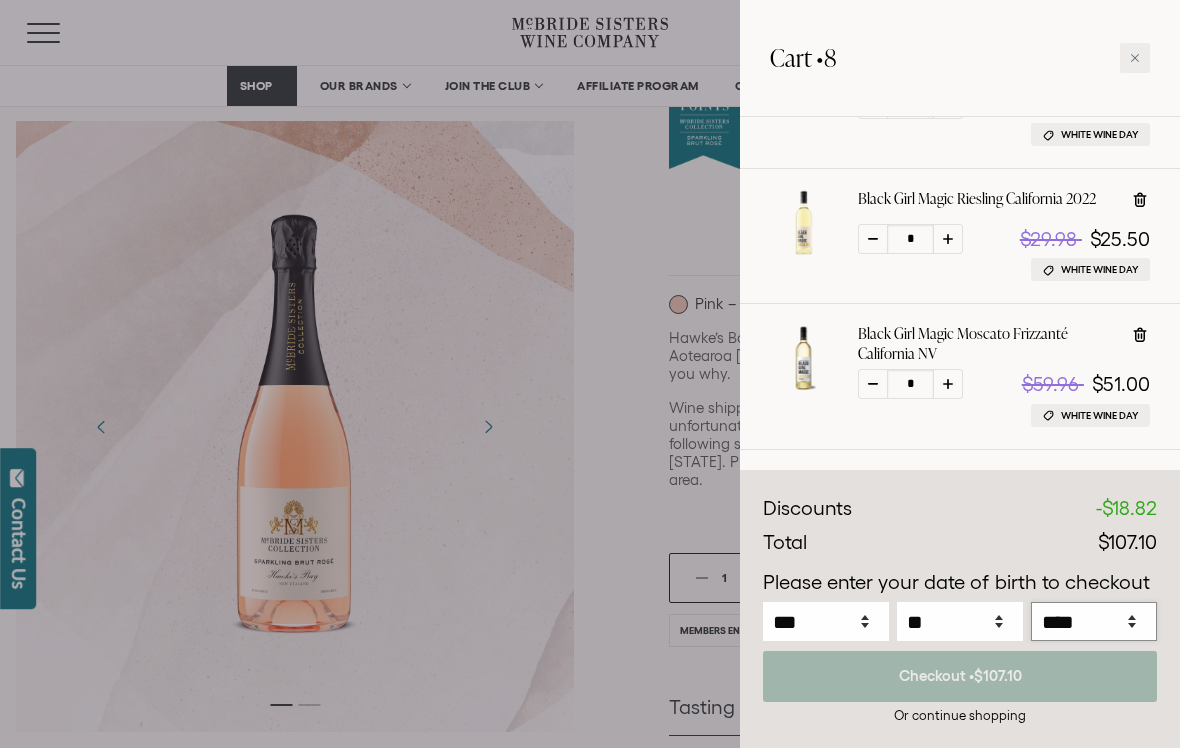 click on "****
****
****
****
****
****
****
****
****
****
****
****
****
****
****
****
****
****
****
****
****
****
****
****
****
****
****
****
****
****
****
****
**** **** **** **** ****" at bounding box center [1094, 621] 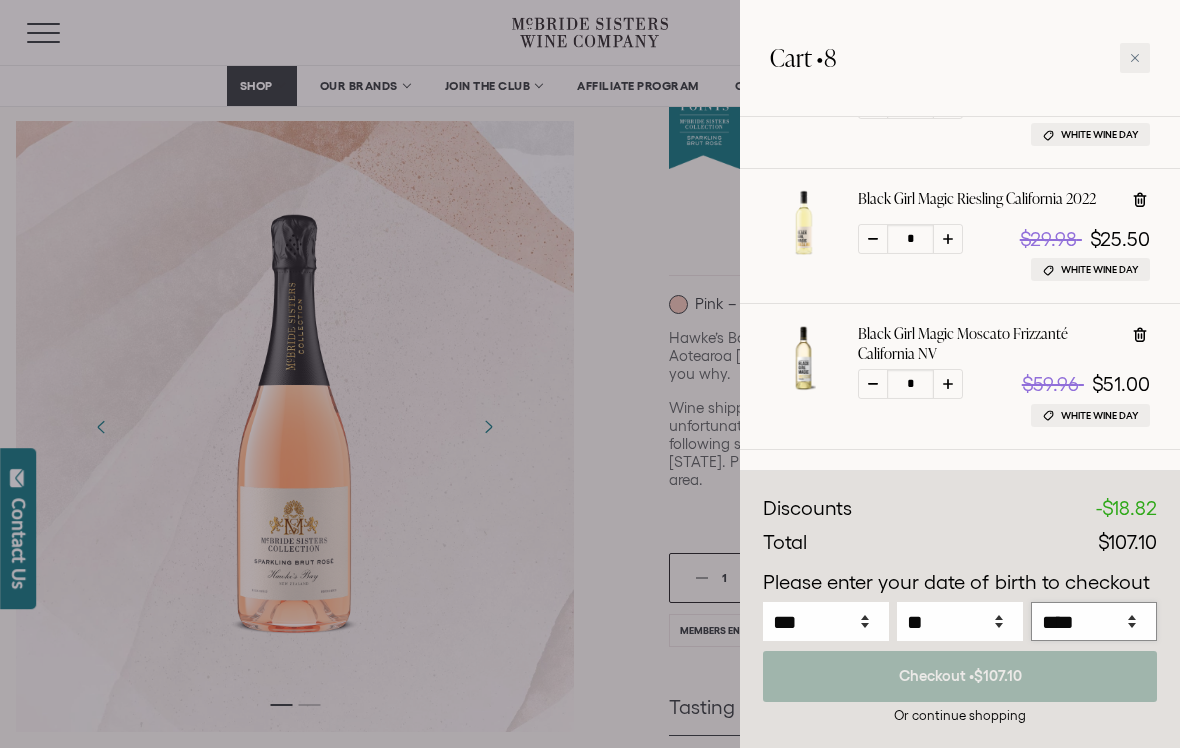 select on "****" 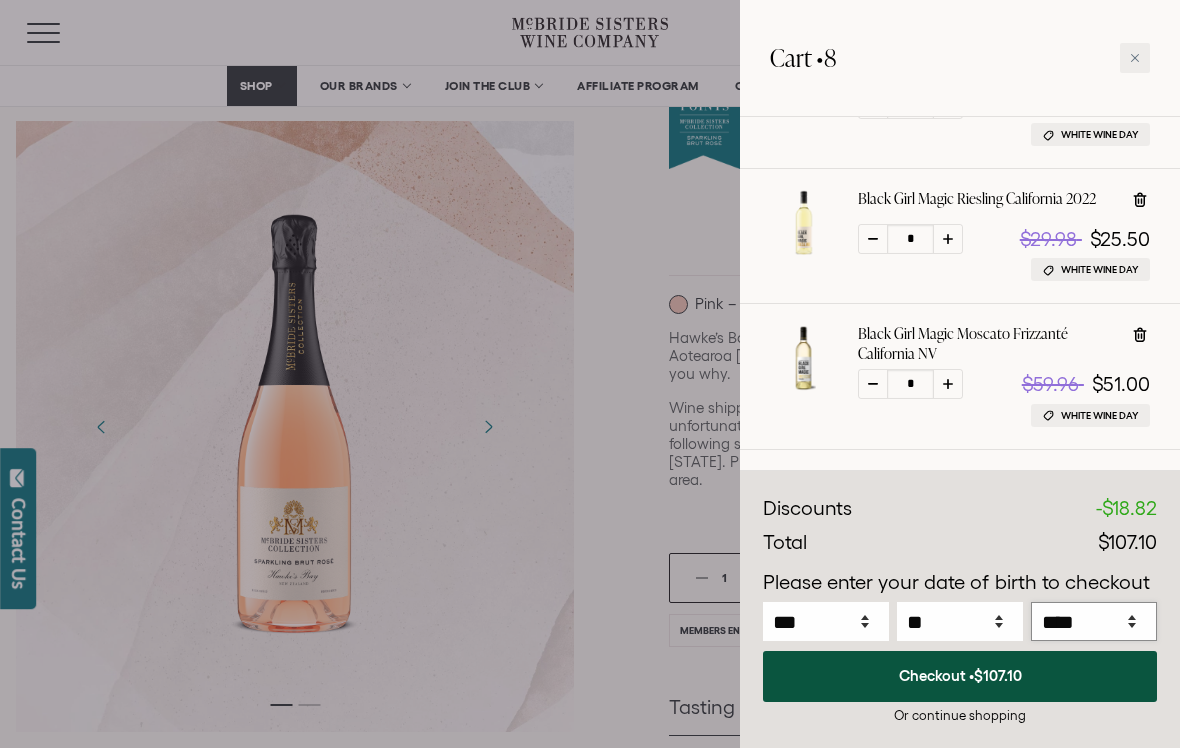 scroll, scrollTop: 280, scrollLeft: 0, axis: vertical 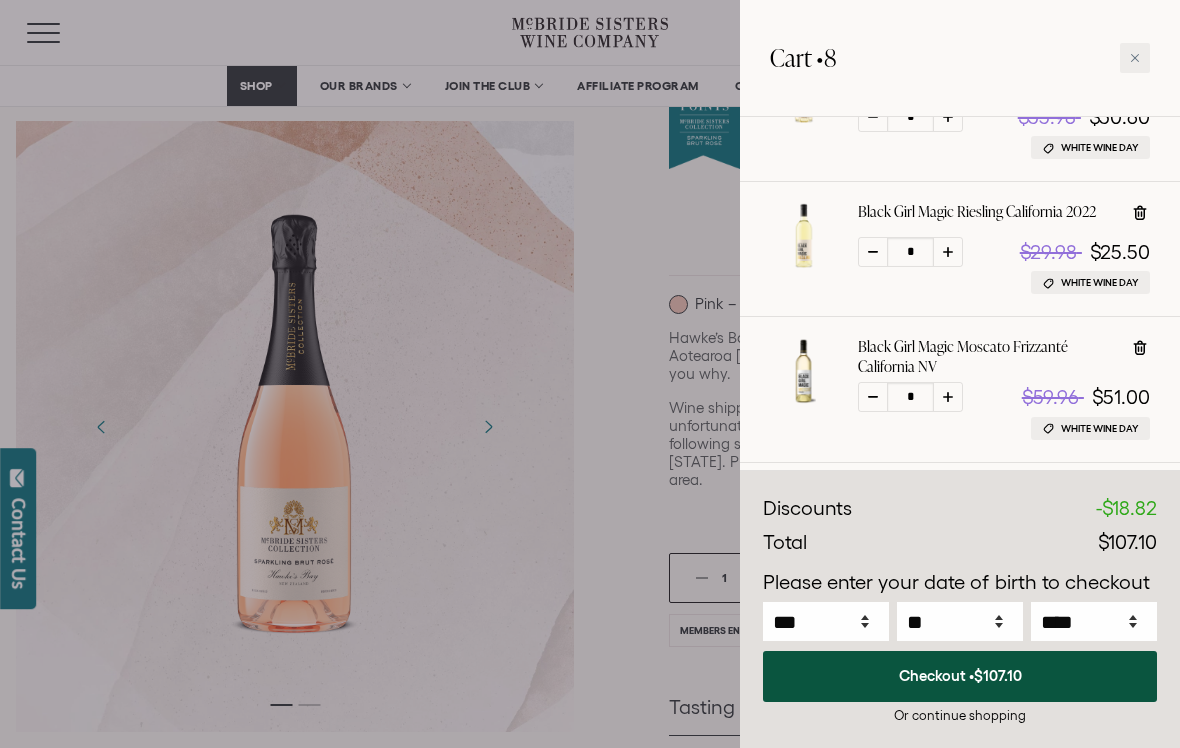 click on "Or continue shopping" at bounding box center [960, 715] 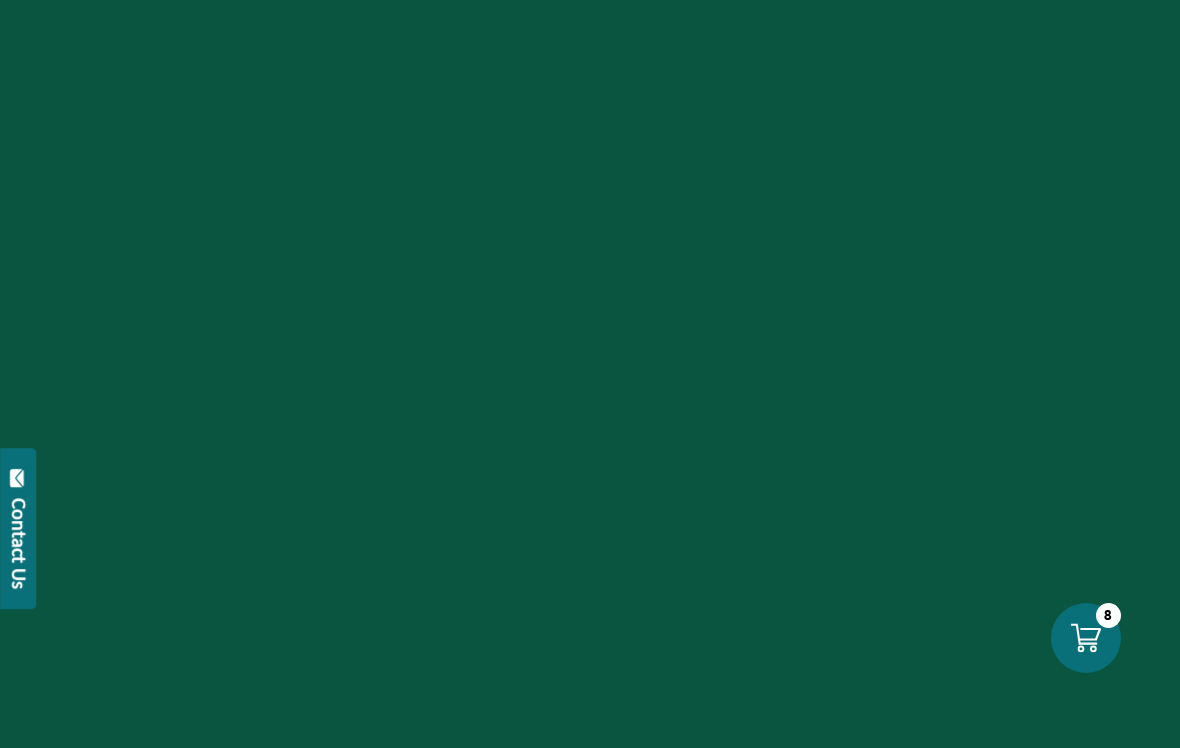 scroll, scrollTop: 0, scrollLeft: 0, axis: both 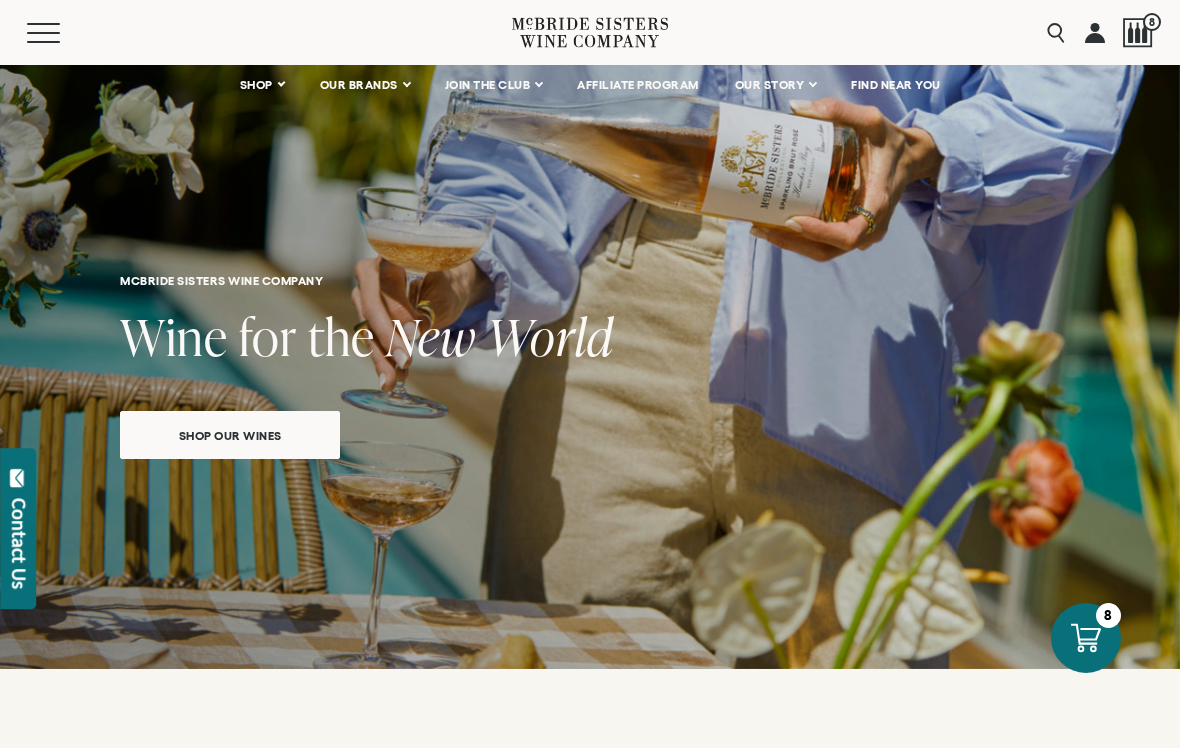 click at bounding box center [590, 334] 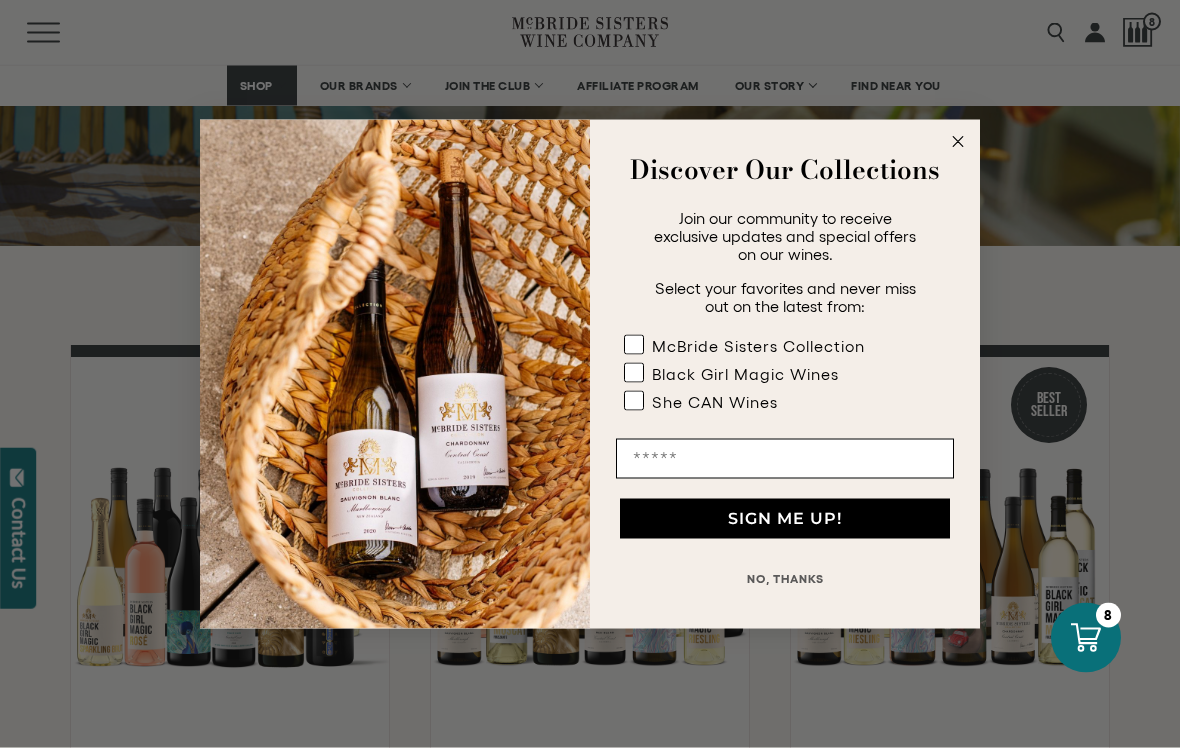 click 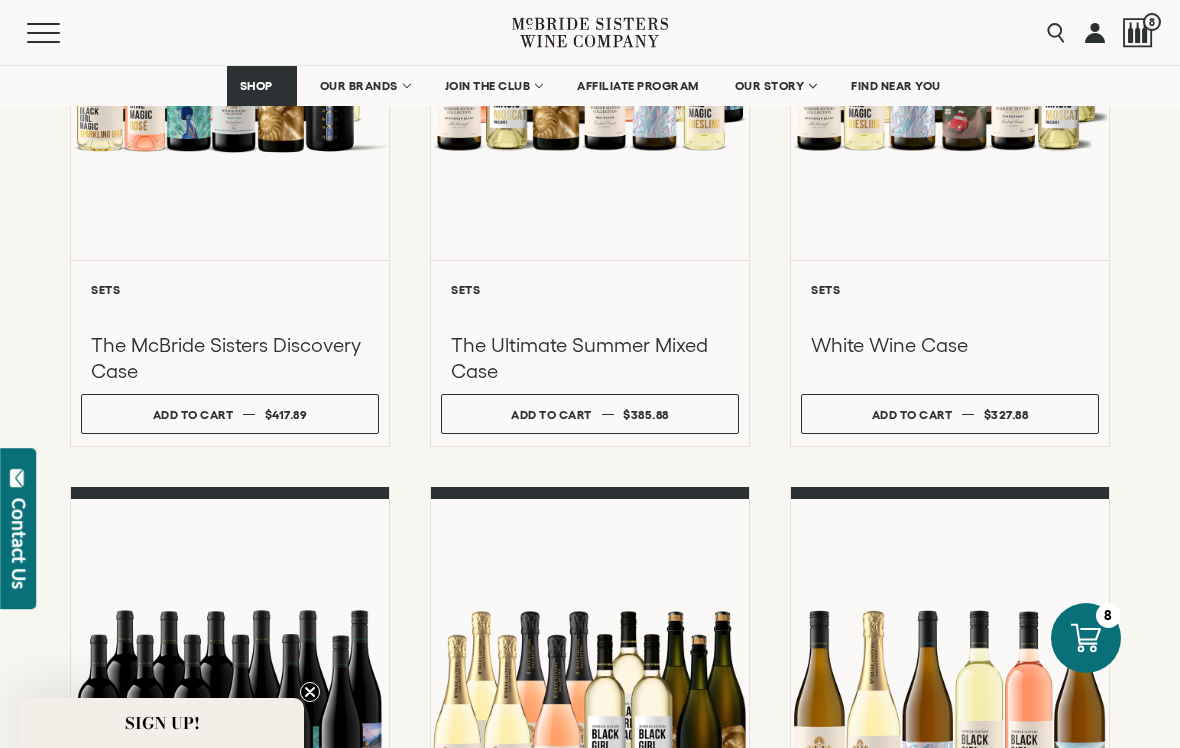 scroll, scrollTop: 937, scrollLeft: 0, axis: vertical 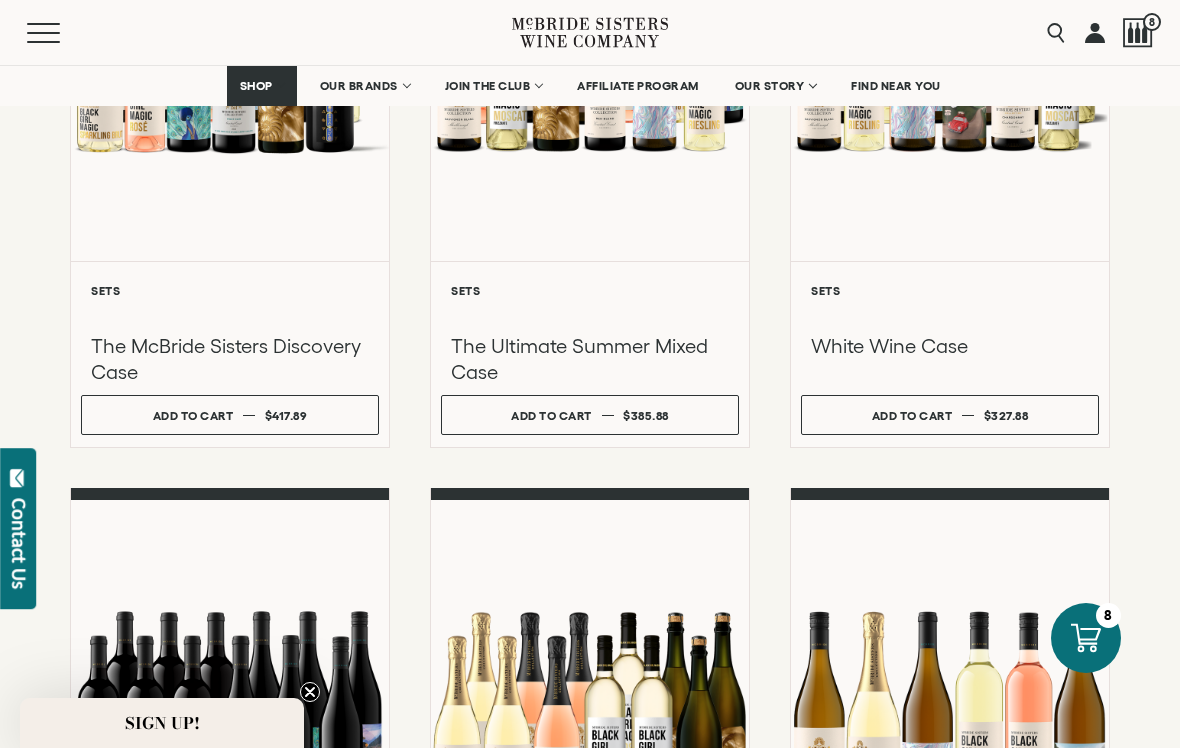 click on "OUR BRANDS" at bounding box center [364, 86] 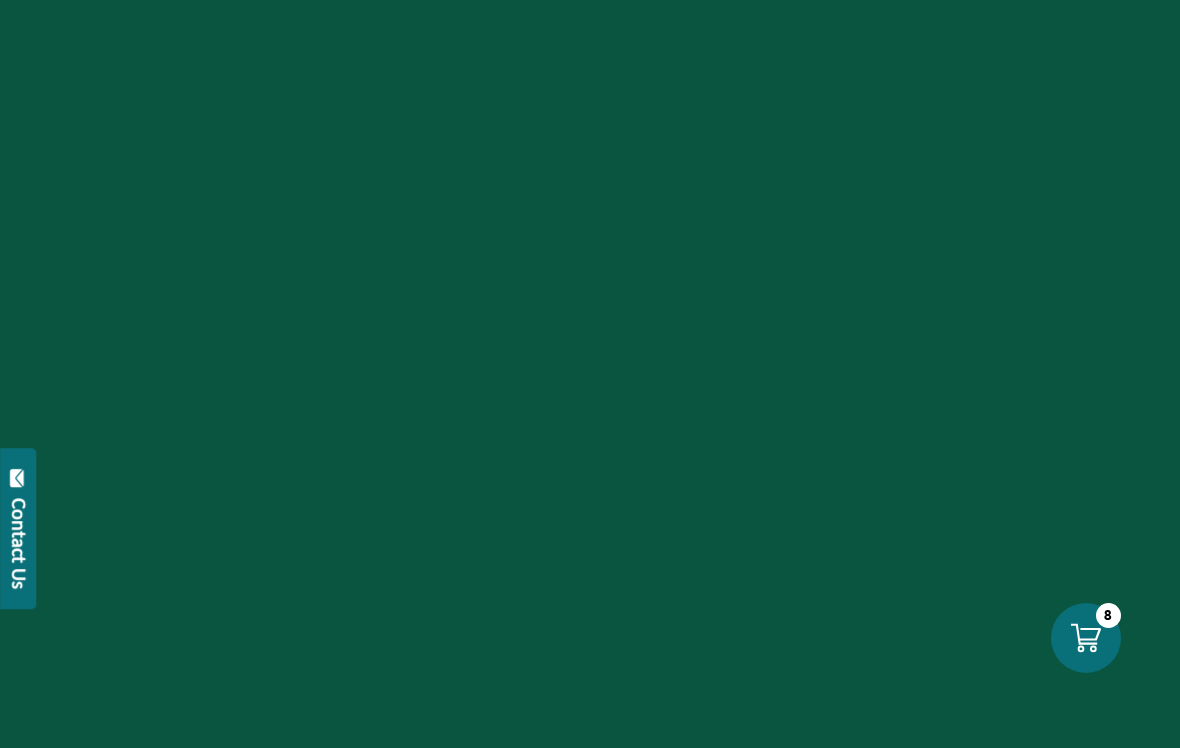 scroll, scrollTop: 0, scrollLeft: 0, axis: both 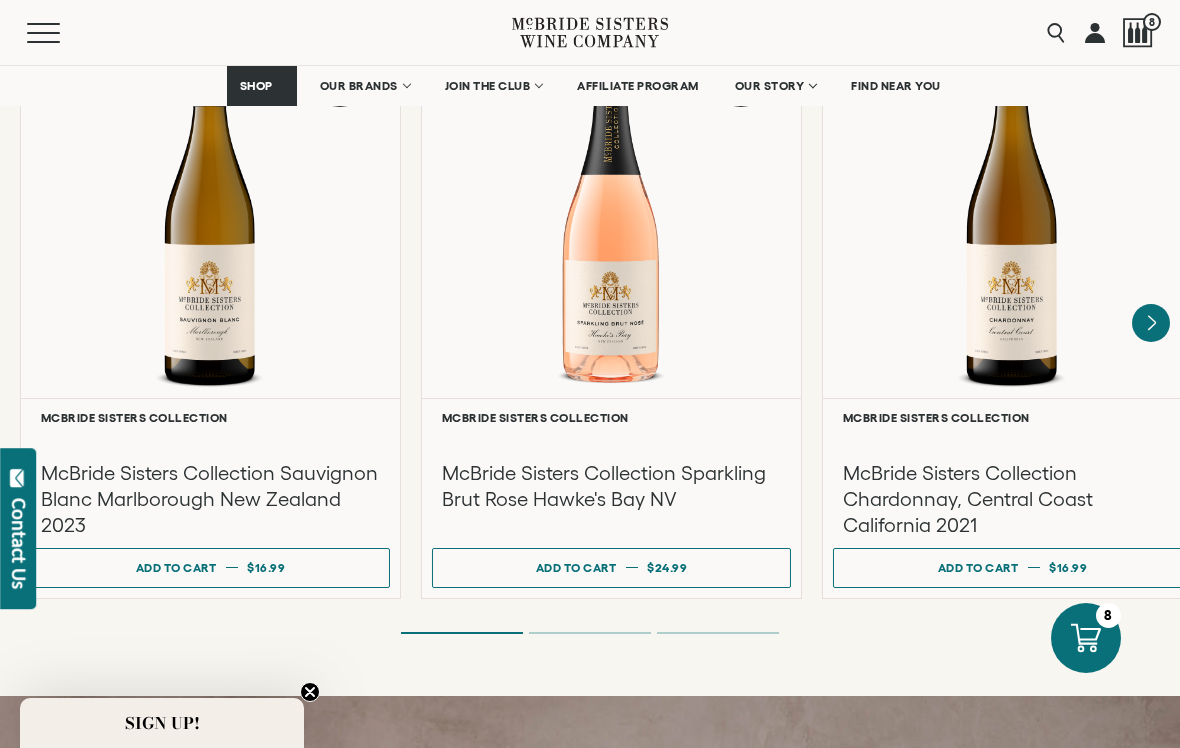 click on "Add to cart
Regular price
$16.99
Regular price
Sale price
$16.99
Unit price
/
per" at bounding box center [210, 568] 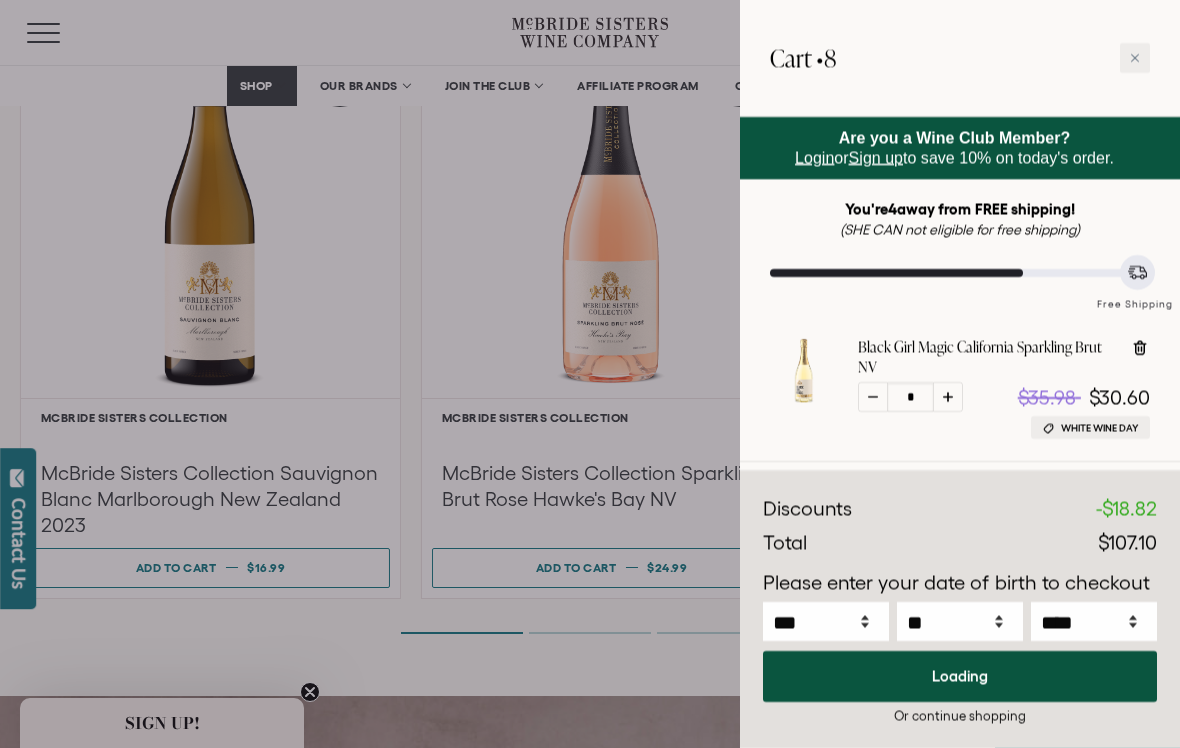 select on "****" 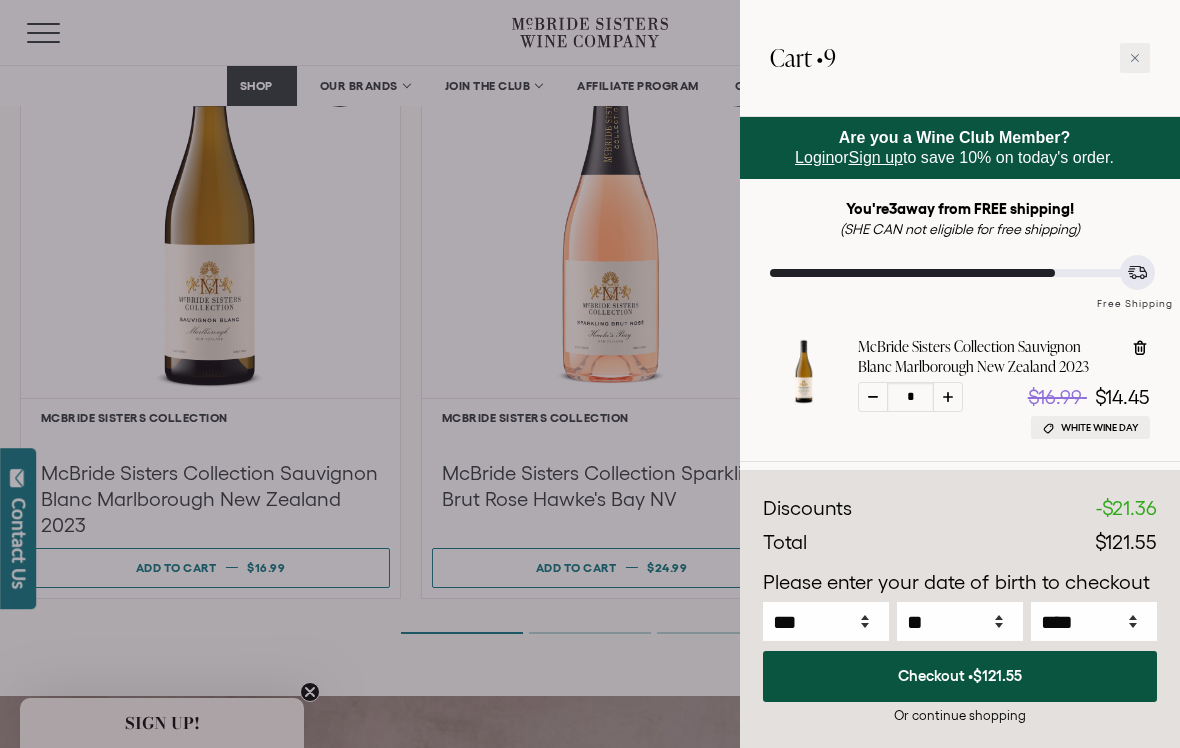 click 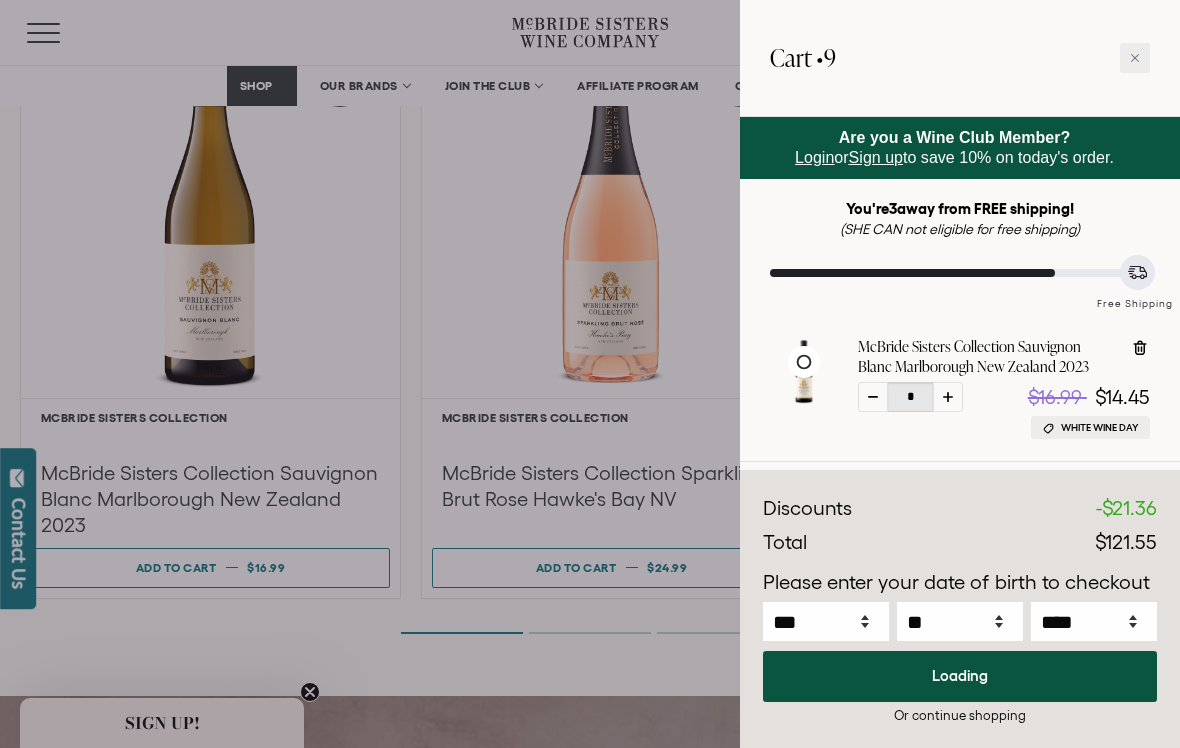 select on "****" 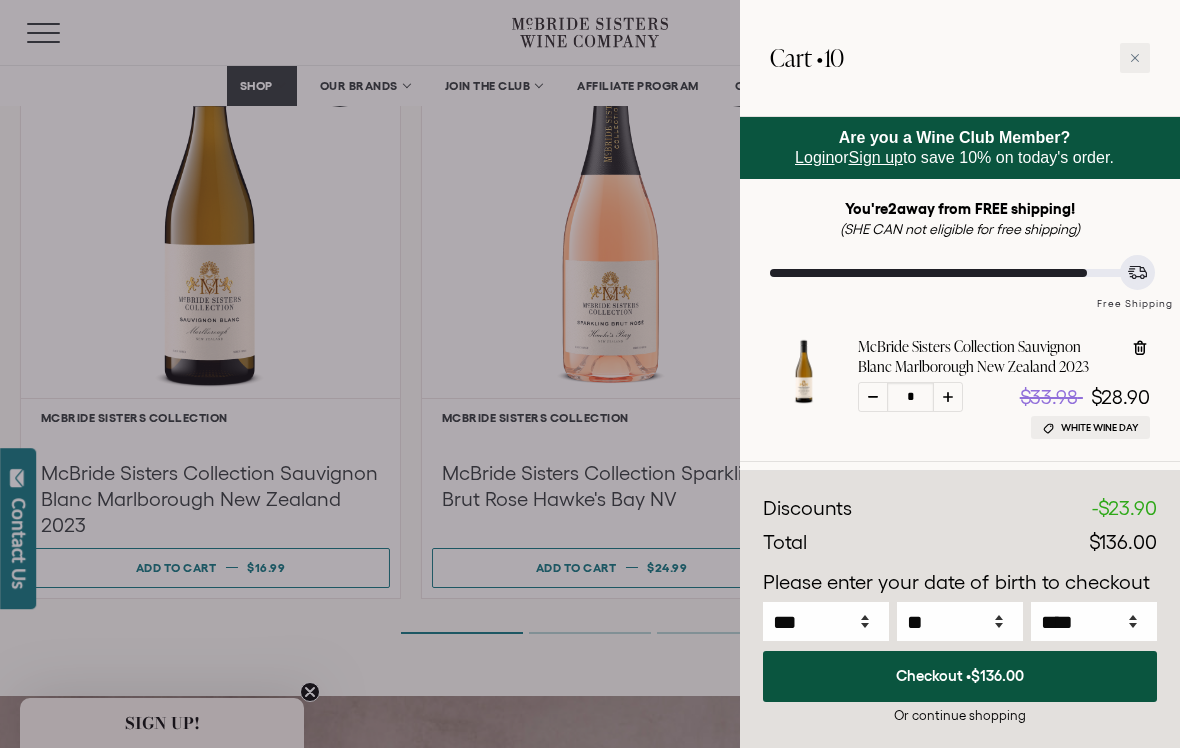 click at bounding box center [590, 374] 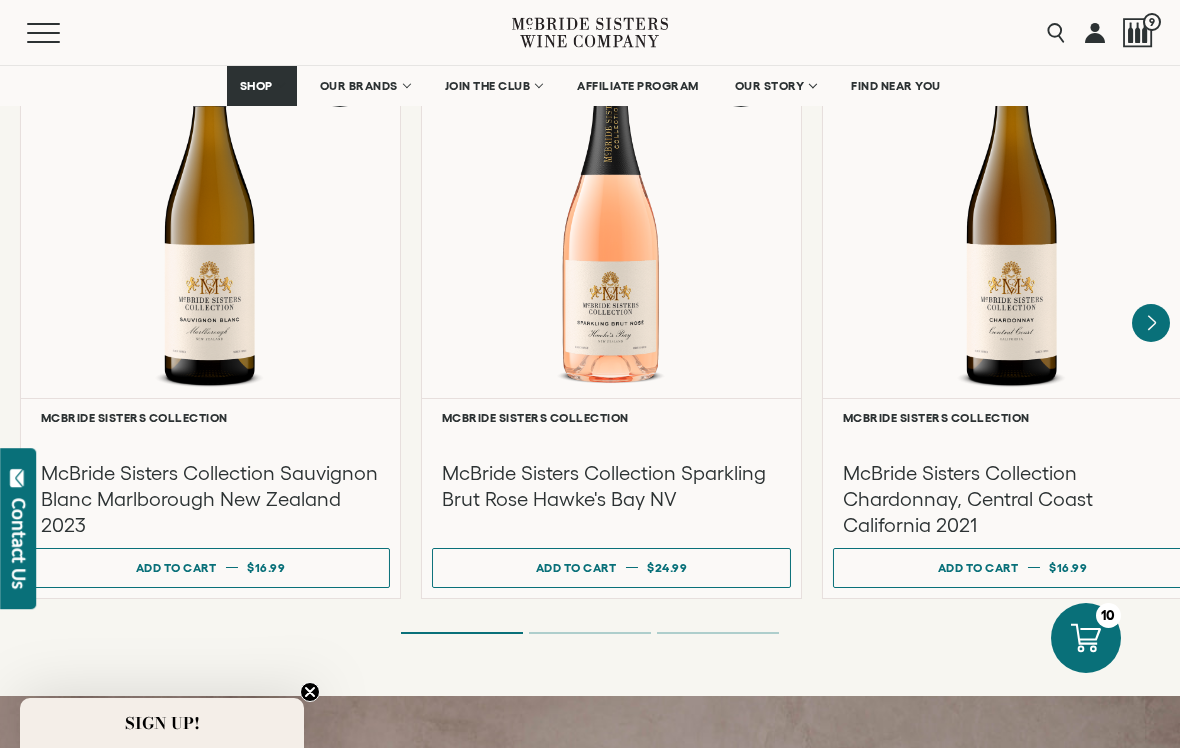 scroll, scrollTop: 1809, scrollLeft: 0, axis: vertical 